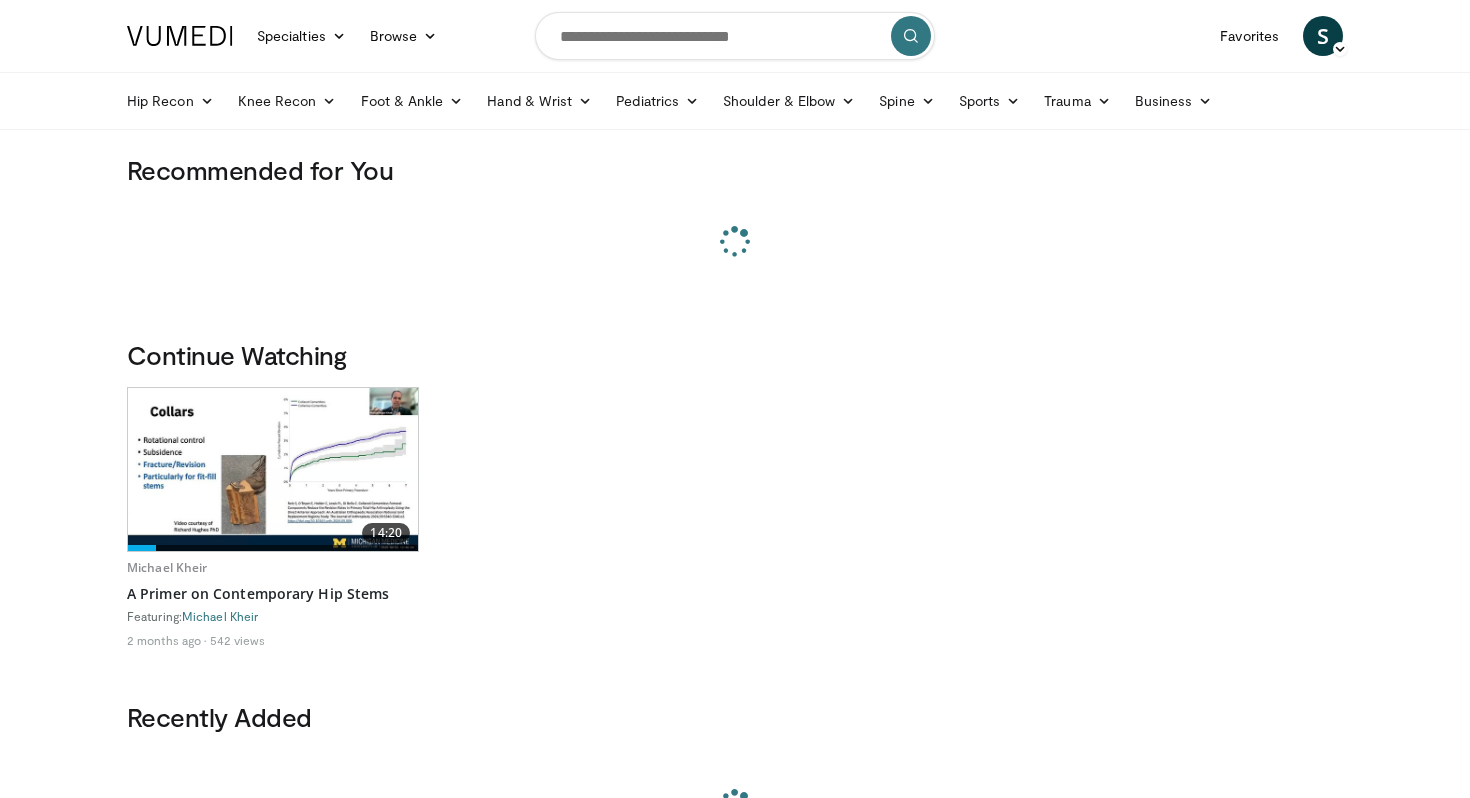 scroll, scrollTop: 0, scrollLeft: 0, axis: both 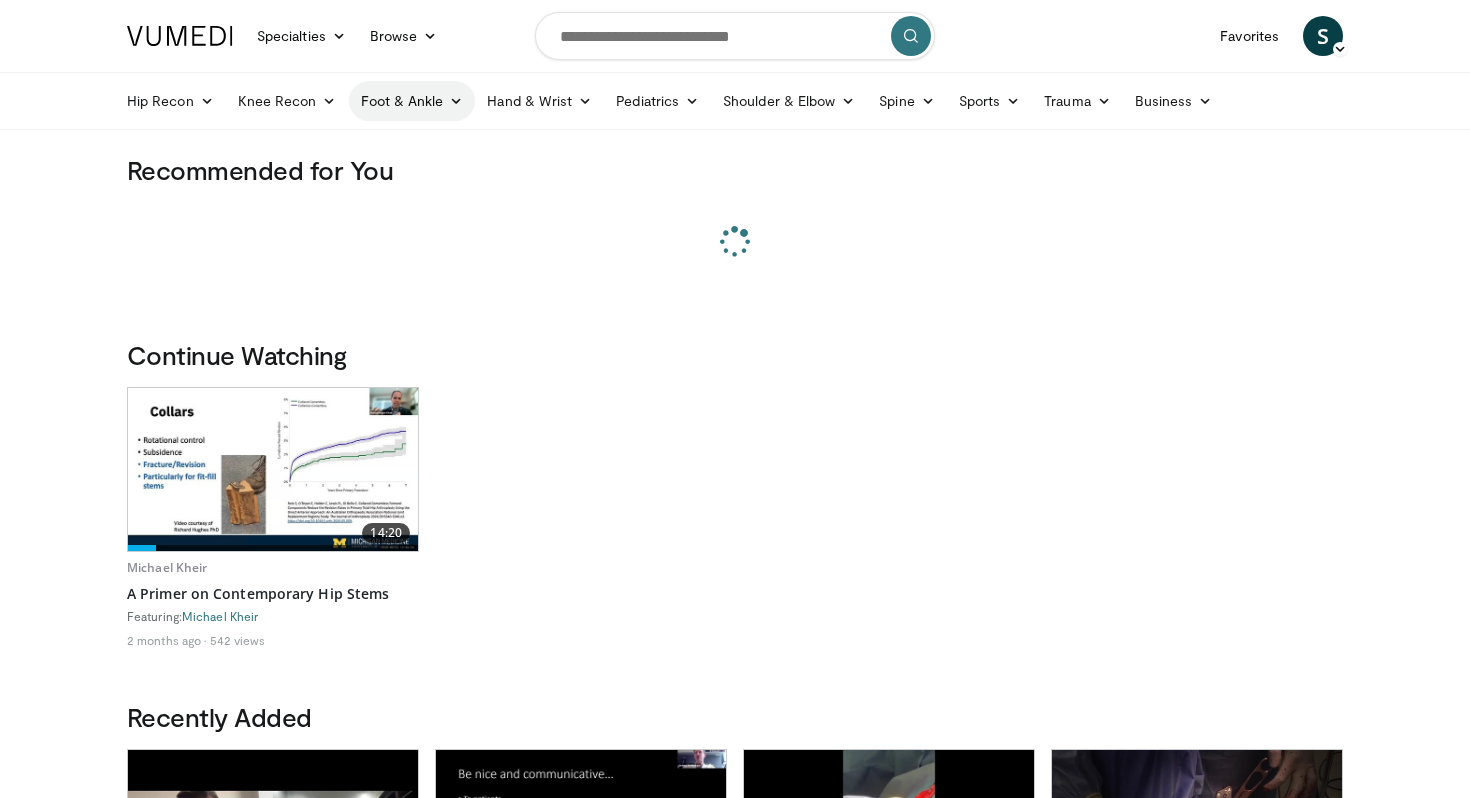 click on "Foot & Ankle" at bounding box center [412, 101] 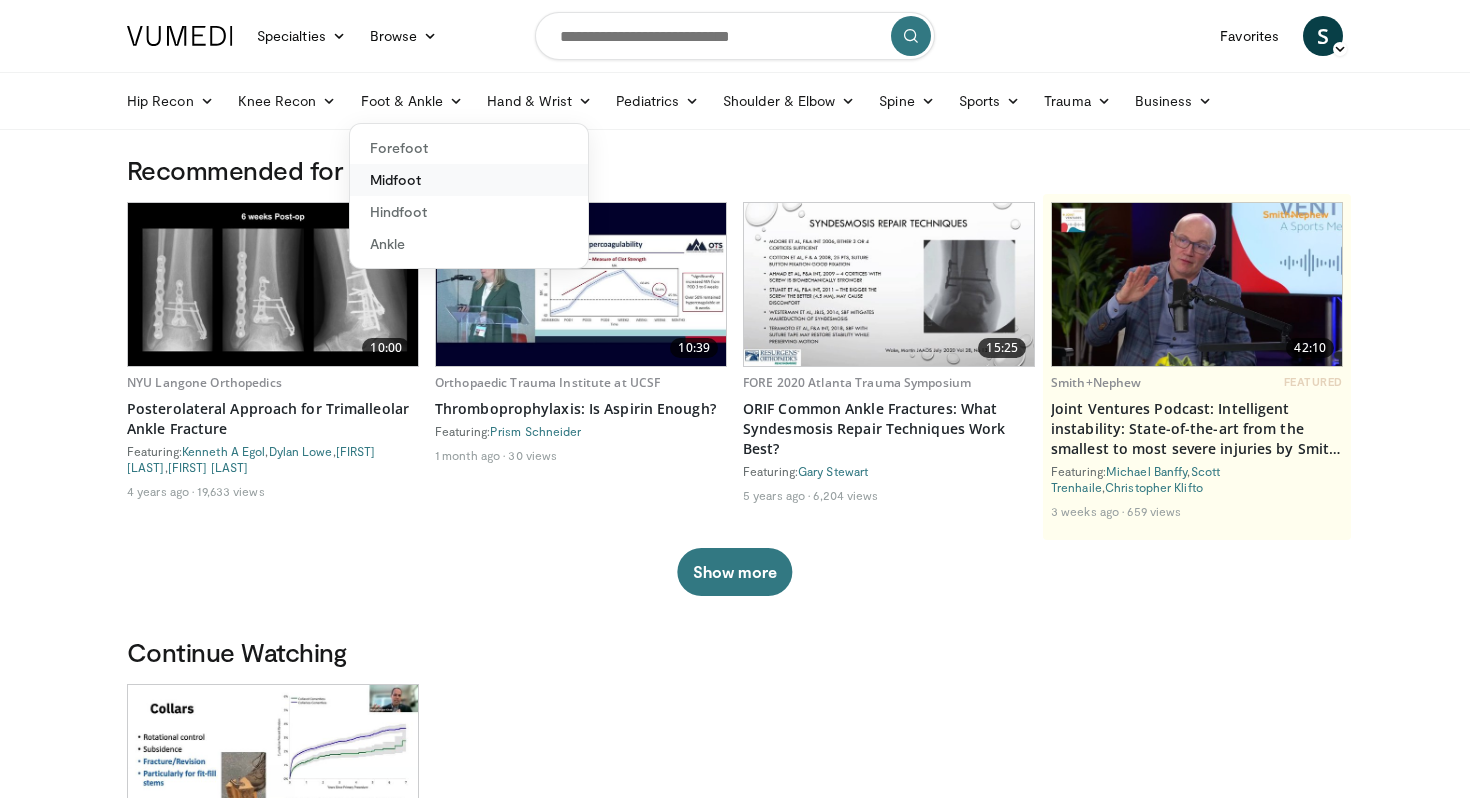 click on "Midfoot" at bounding box center [469, 180] 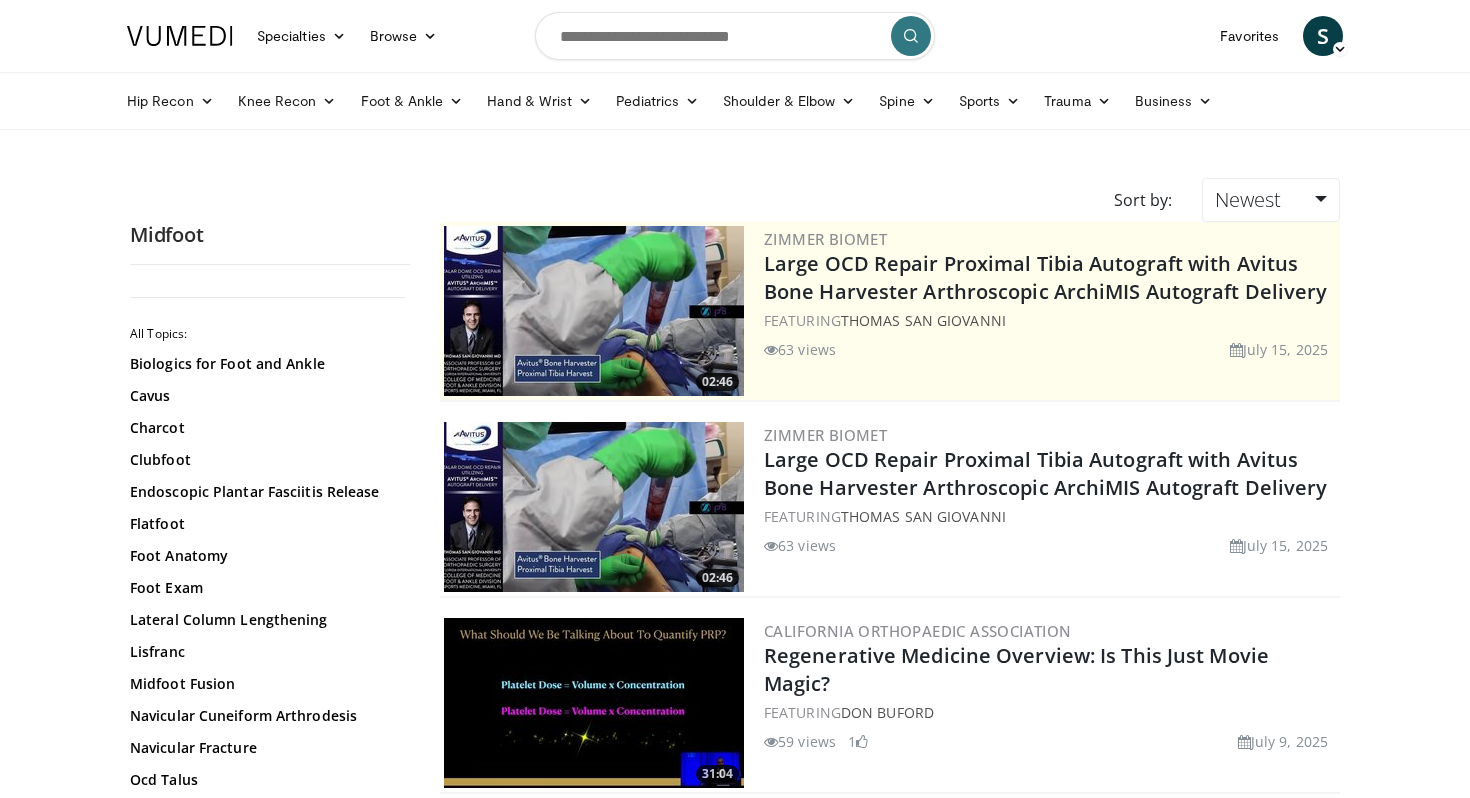 scroll, scrollTop: 0, scrollLeft: 0, axis: both 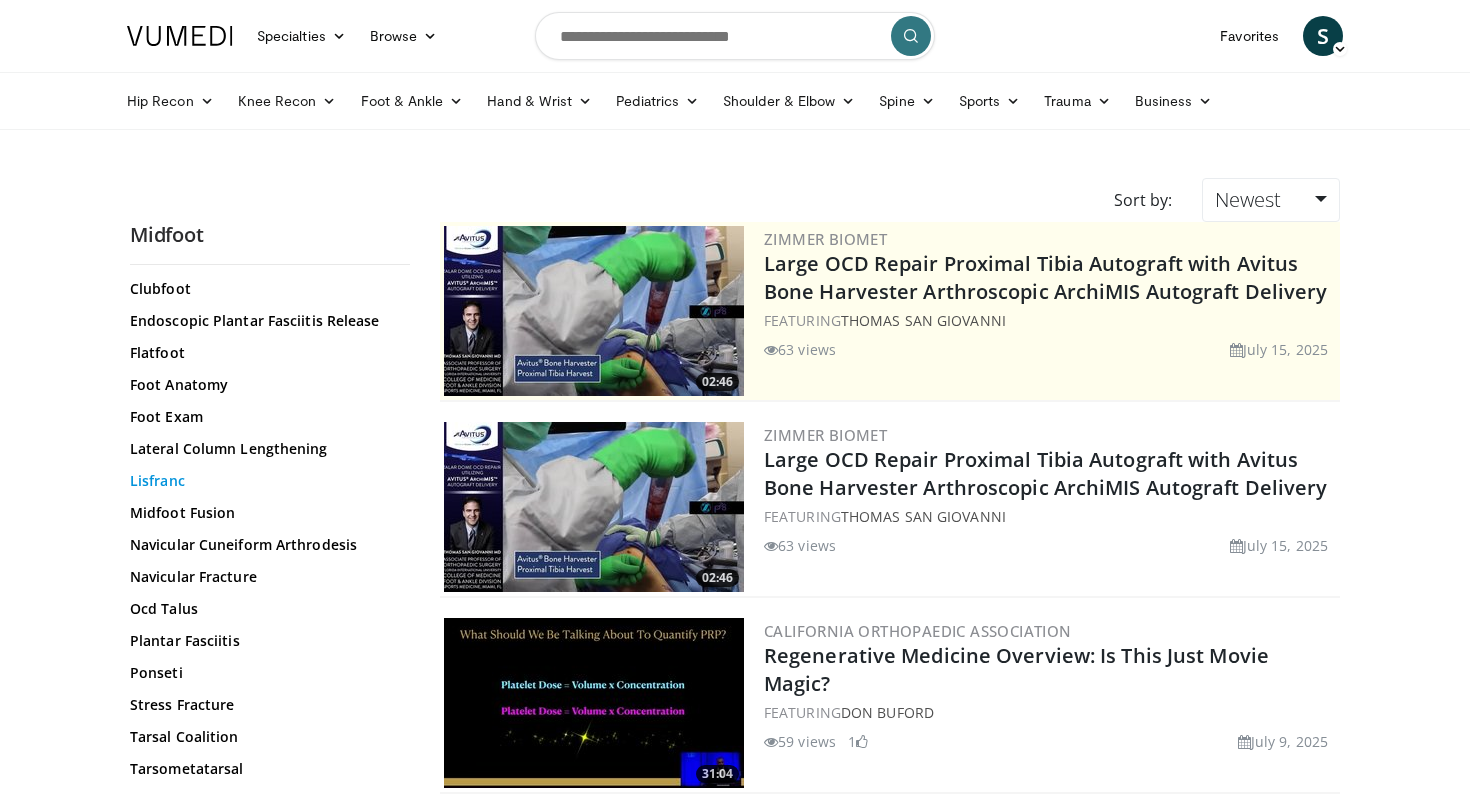 click on "Lisfranc" at bounding box center [265, 481] 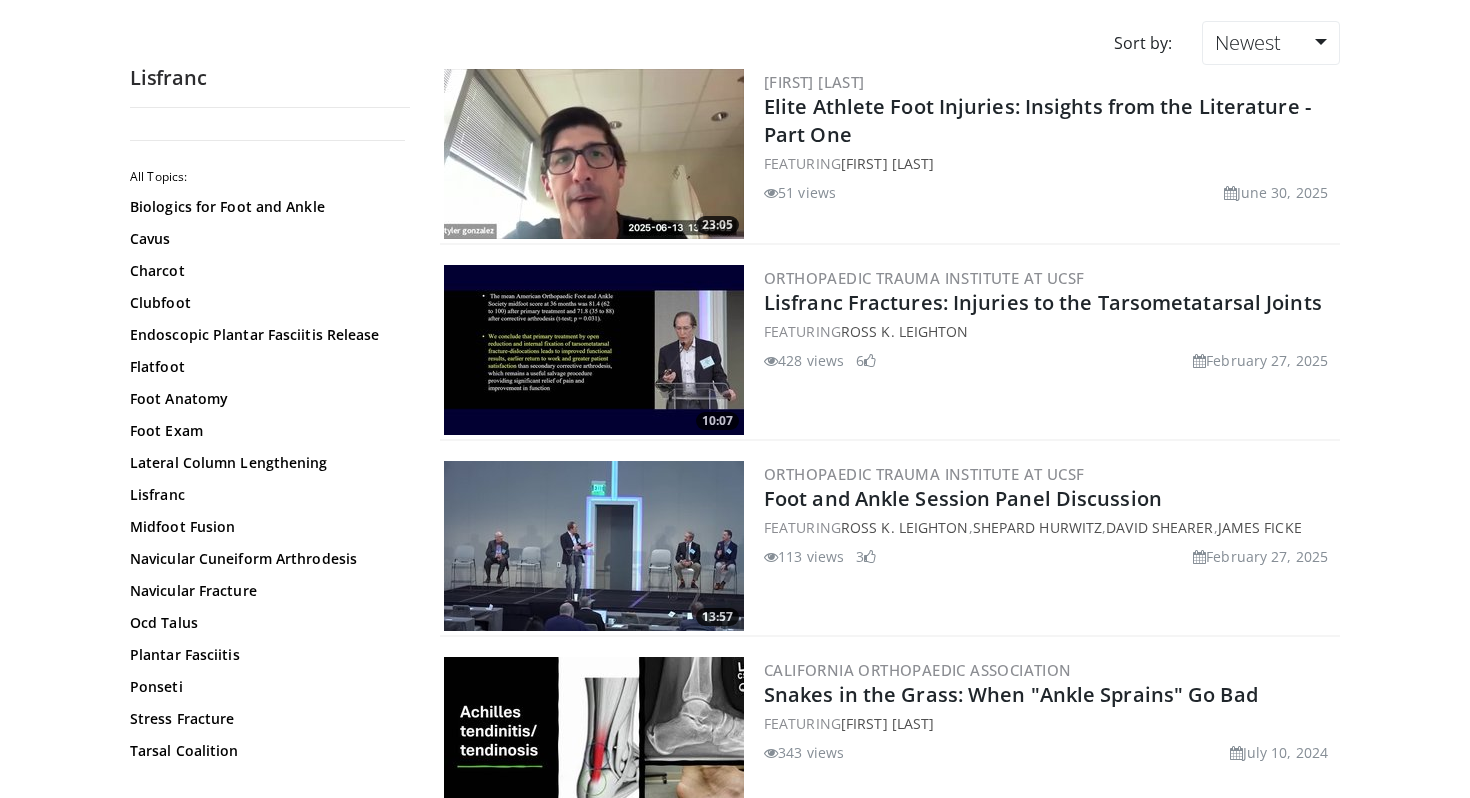 scroll, scrollTop: 166, scrollLeft: 0, axis: vertical 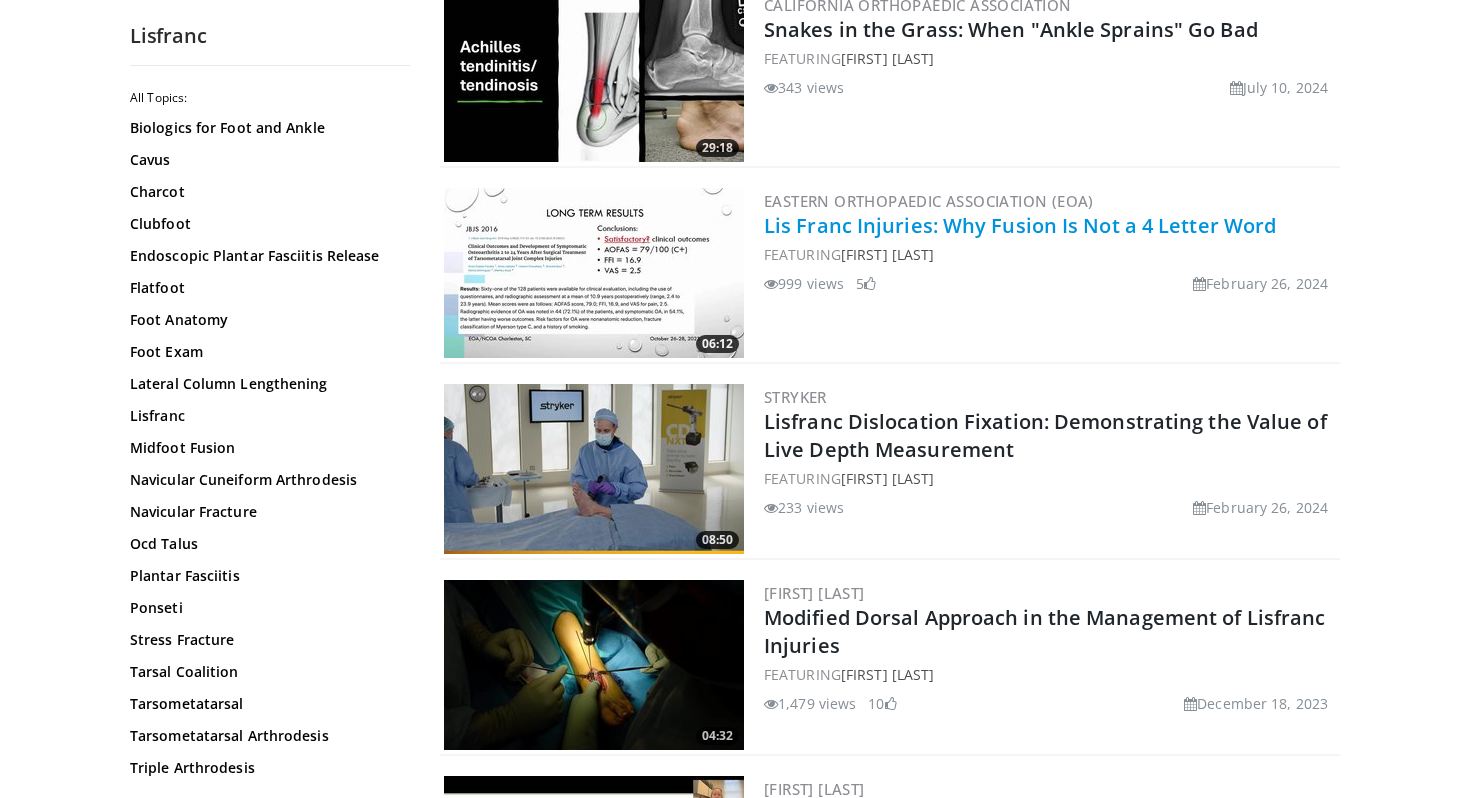 click on "Lis Franc Injuries: Why Fusion Is Not a 4 Letter Word" at bounding box center [1020, 225] 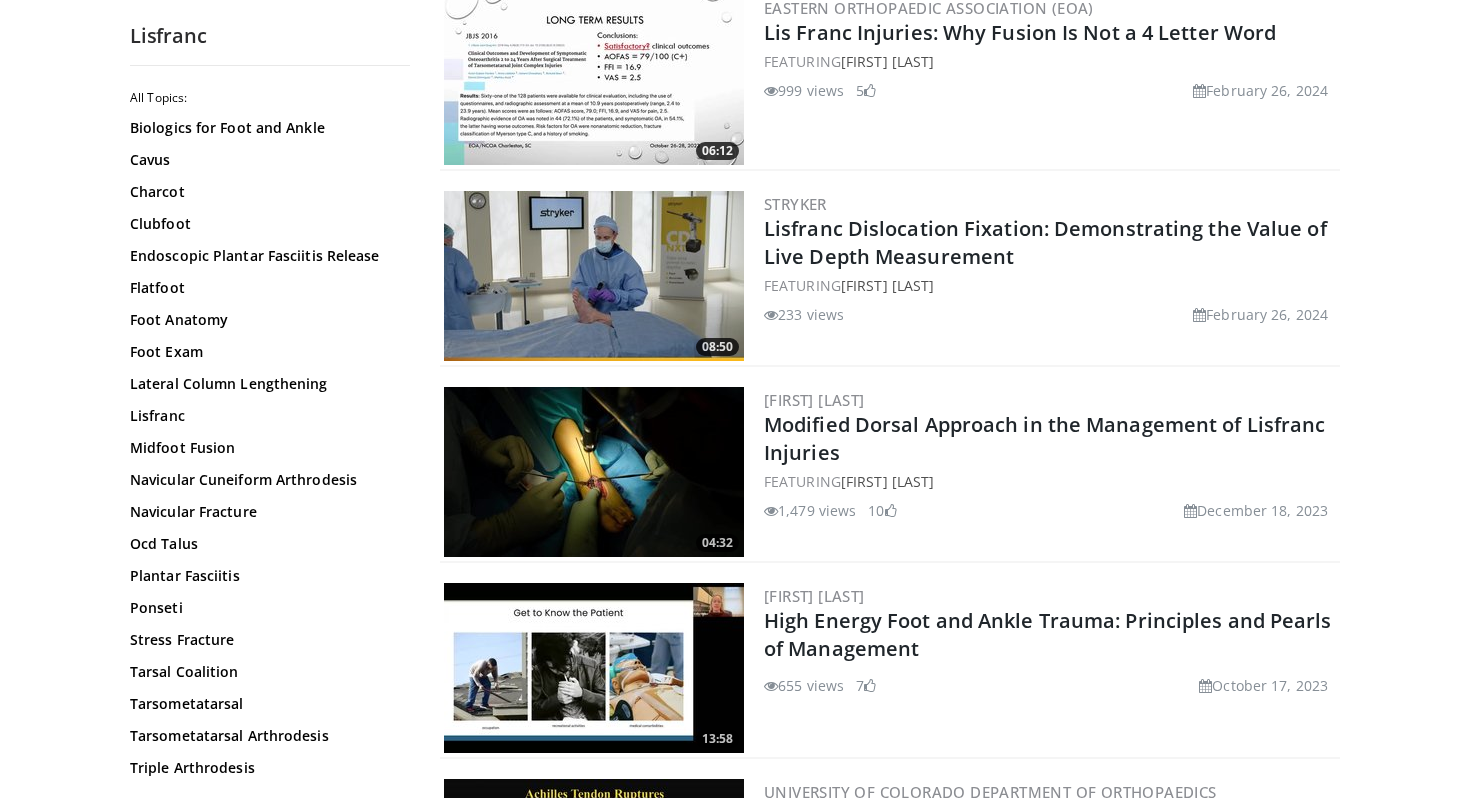 scroll, scrollTop: 1018, scrollLeft: 0, axis: vertical 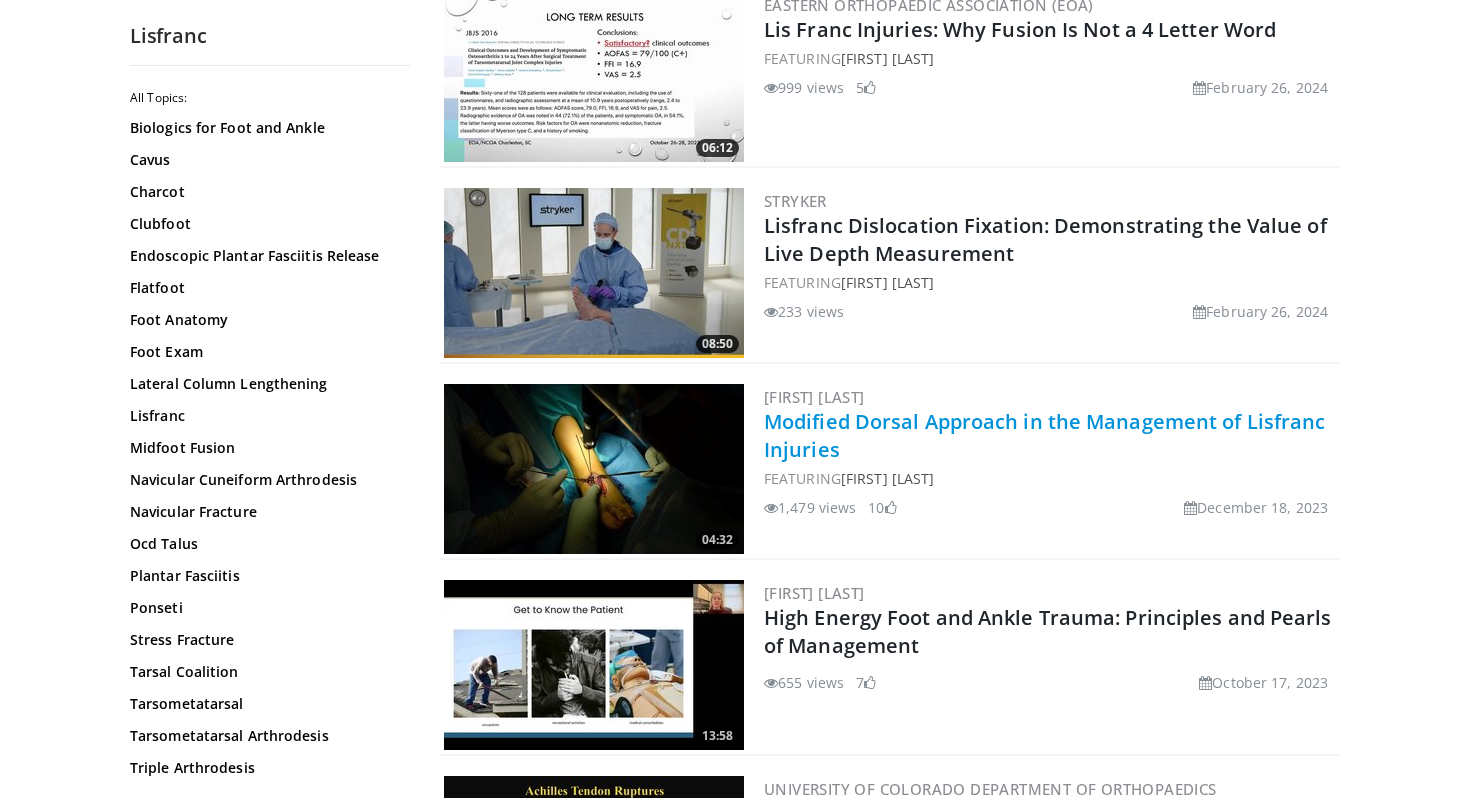 click on "Modified Dorsal Approach in the Management of Lisfranc Injuries" at bounding box center [1044, 435] 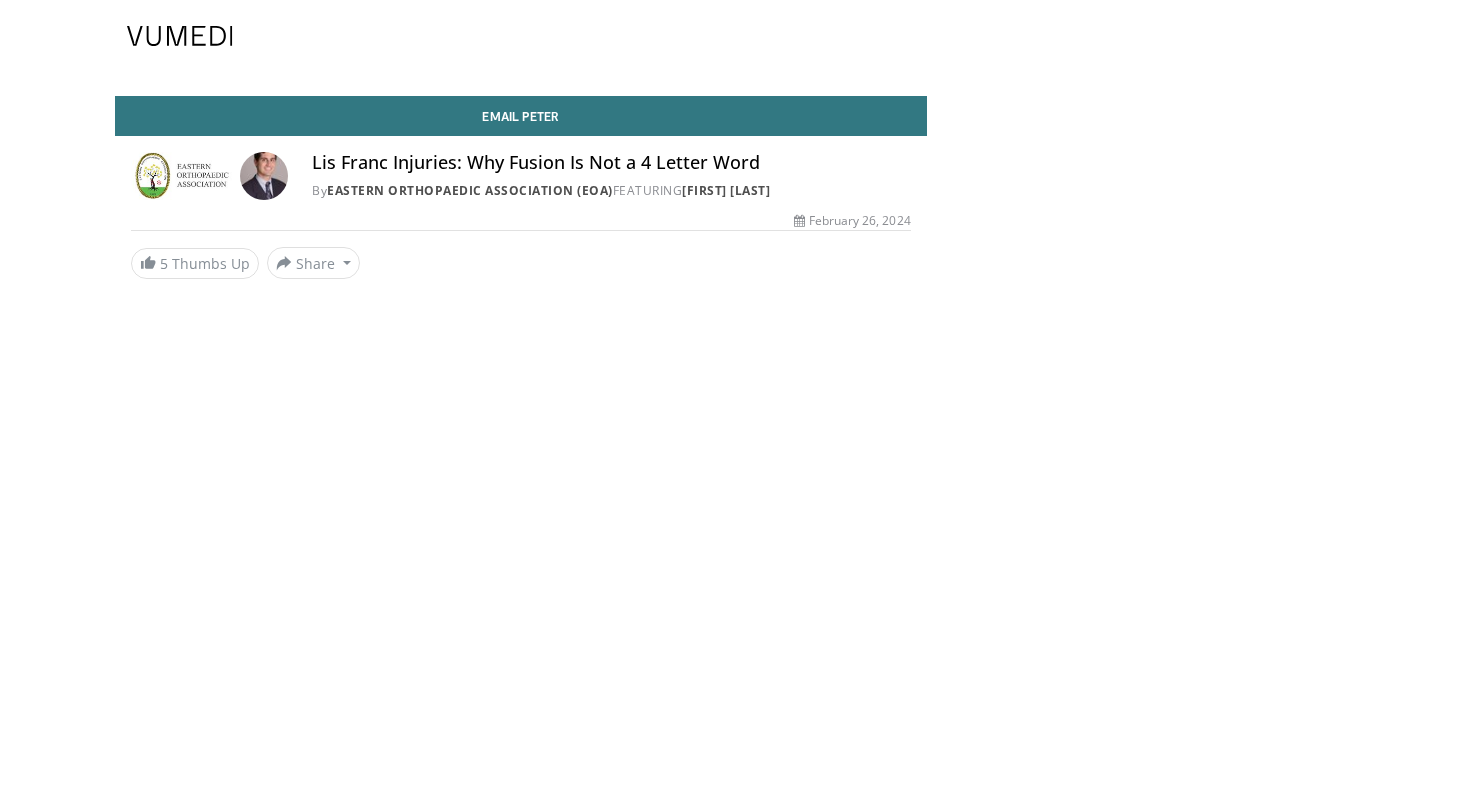 scroll, scrollTop: 0, scrollLeft: 0, axis: both 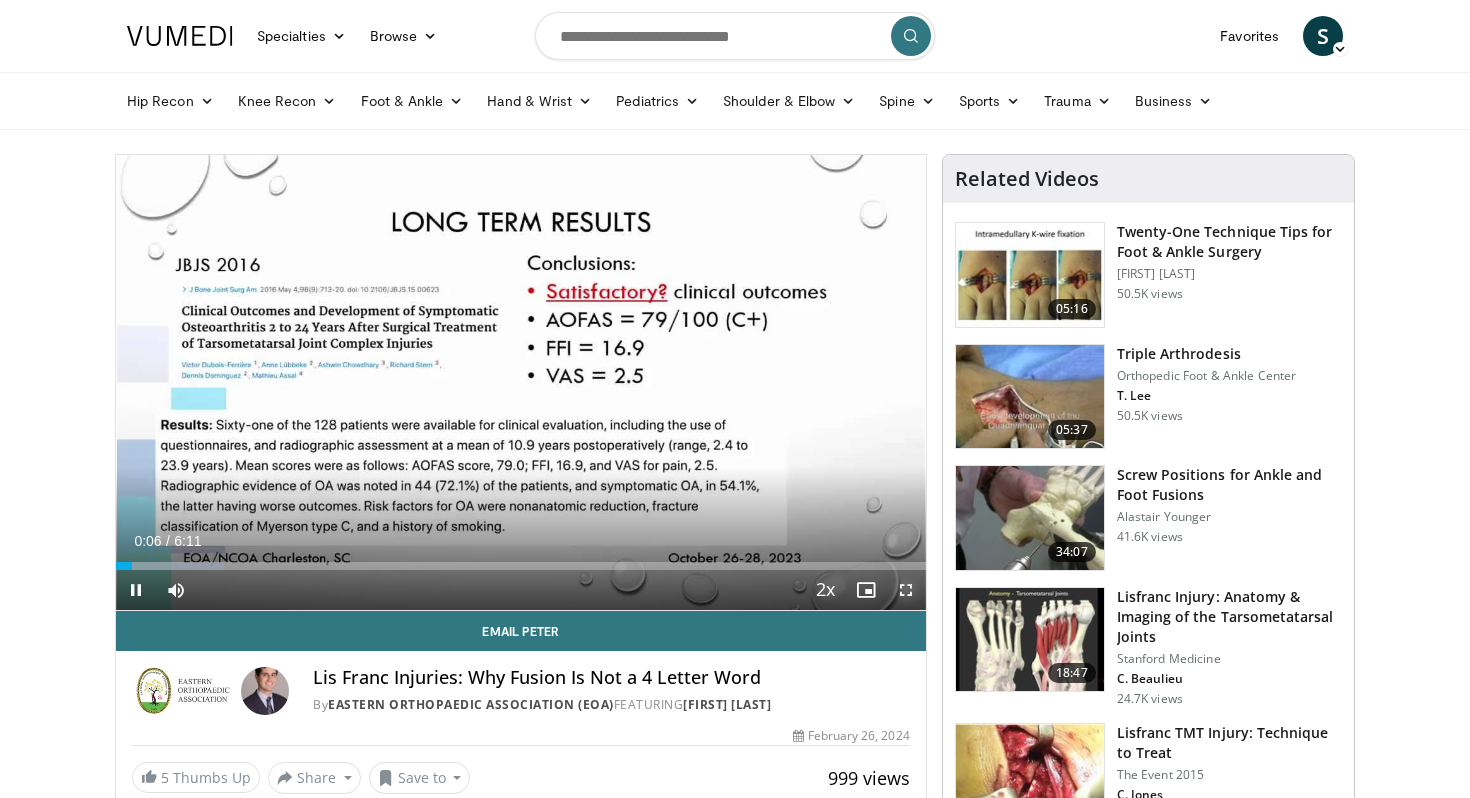 click at bounding box center (906, 590) 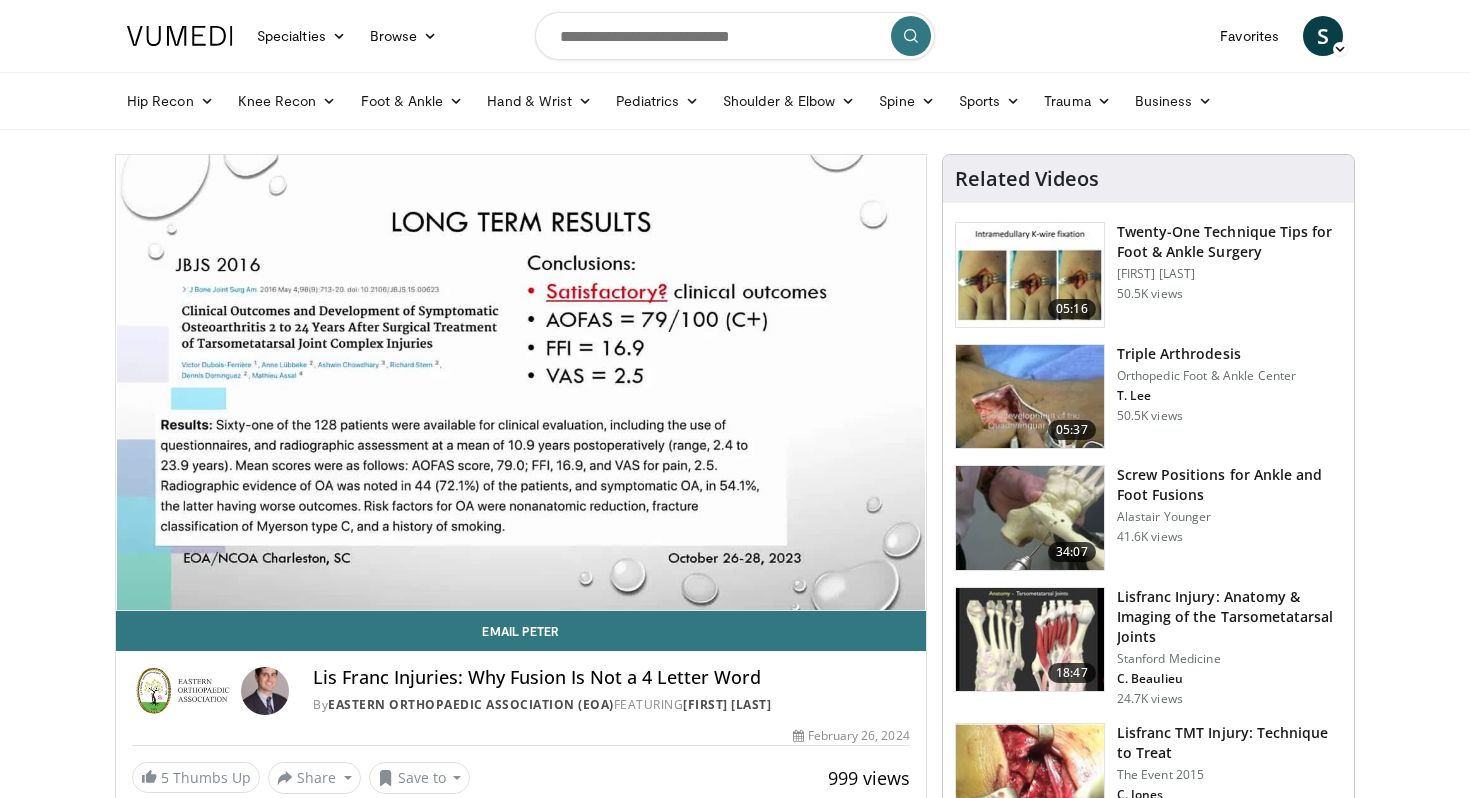 click on "Specialties
Adult & Family Medicine
Allergy, Asthma, Immunology
Anesthesiology
Cardiology
Dental
Dermatology
Endocrinology
Gastroenterology & Hepatology
General Surgery
Hematology & Oncology
Infectious Disease
Nephrology
Neurology
Neurosurgery
Obstetrics & Gynecology
Ophthalmology
Oral Maxillofacial
Orthopaedics
Otolaryngology
Pediatrics
Plastic Surgery
Podiatry
Psychiatry
Pulmonology
Radiation Oncology
Radiology
Rheumatology
Urology" at bounding box center [735, 1493] 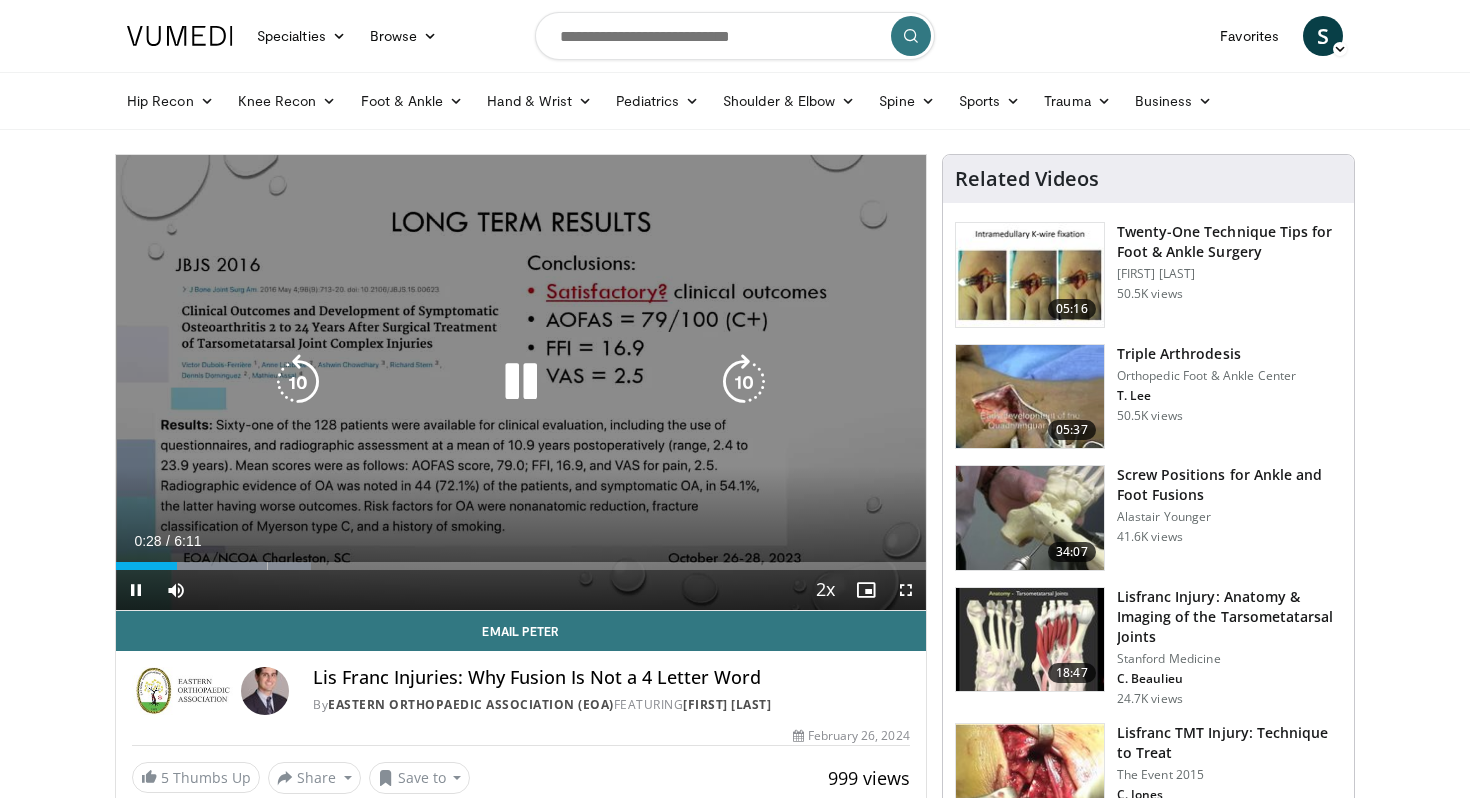 click at bounding box center (521, 382) 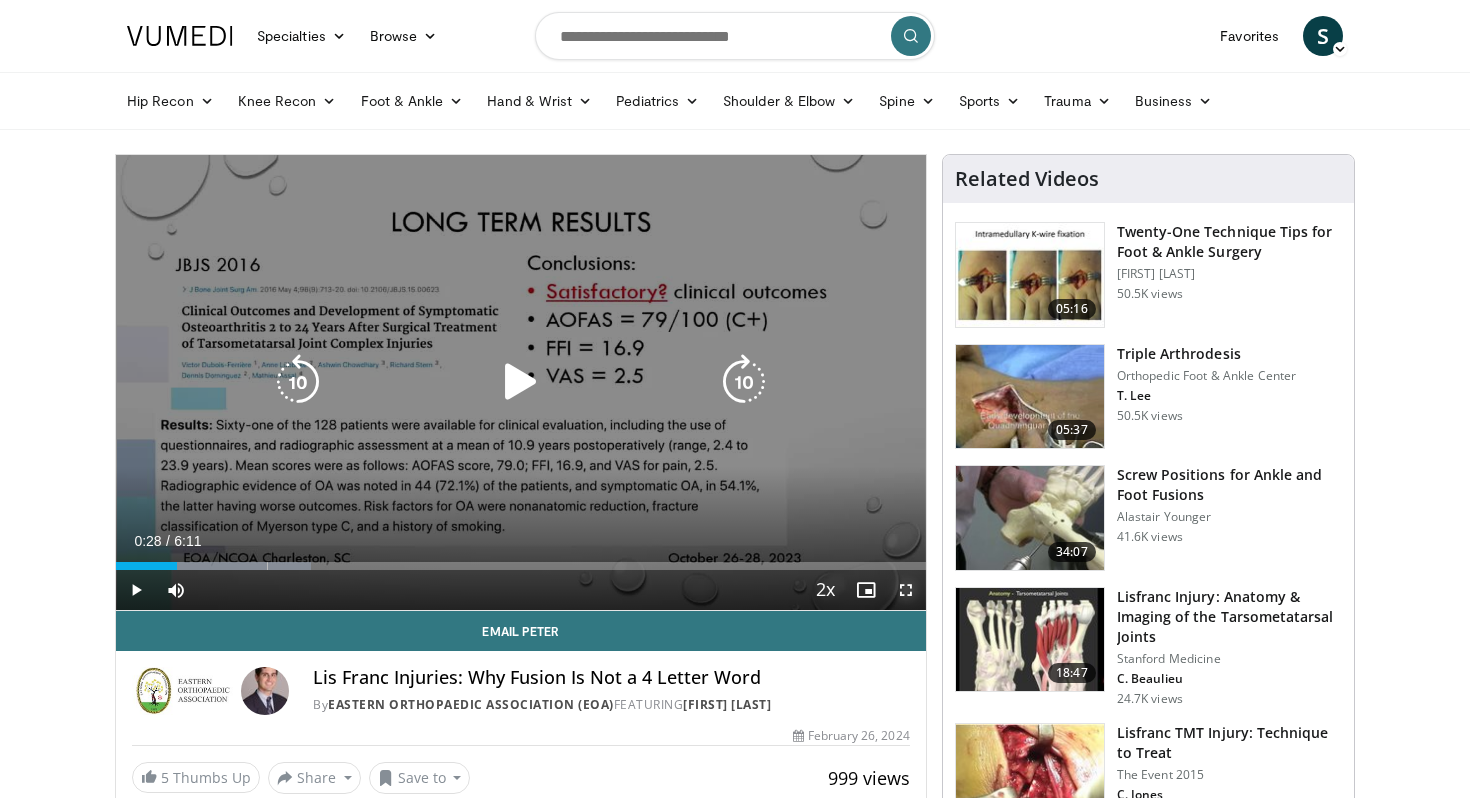 drag, startPoint x: 902, startPoint y: 597, endPoint x: 903, endPoint y: 719, distance: 122.0041 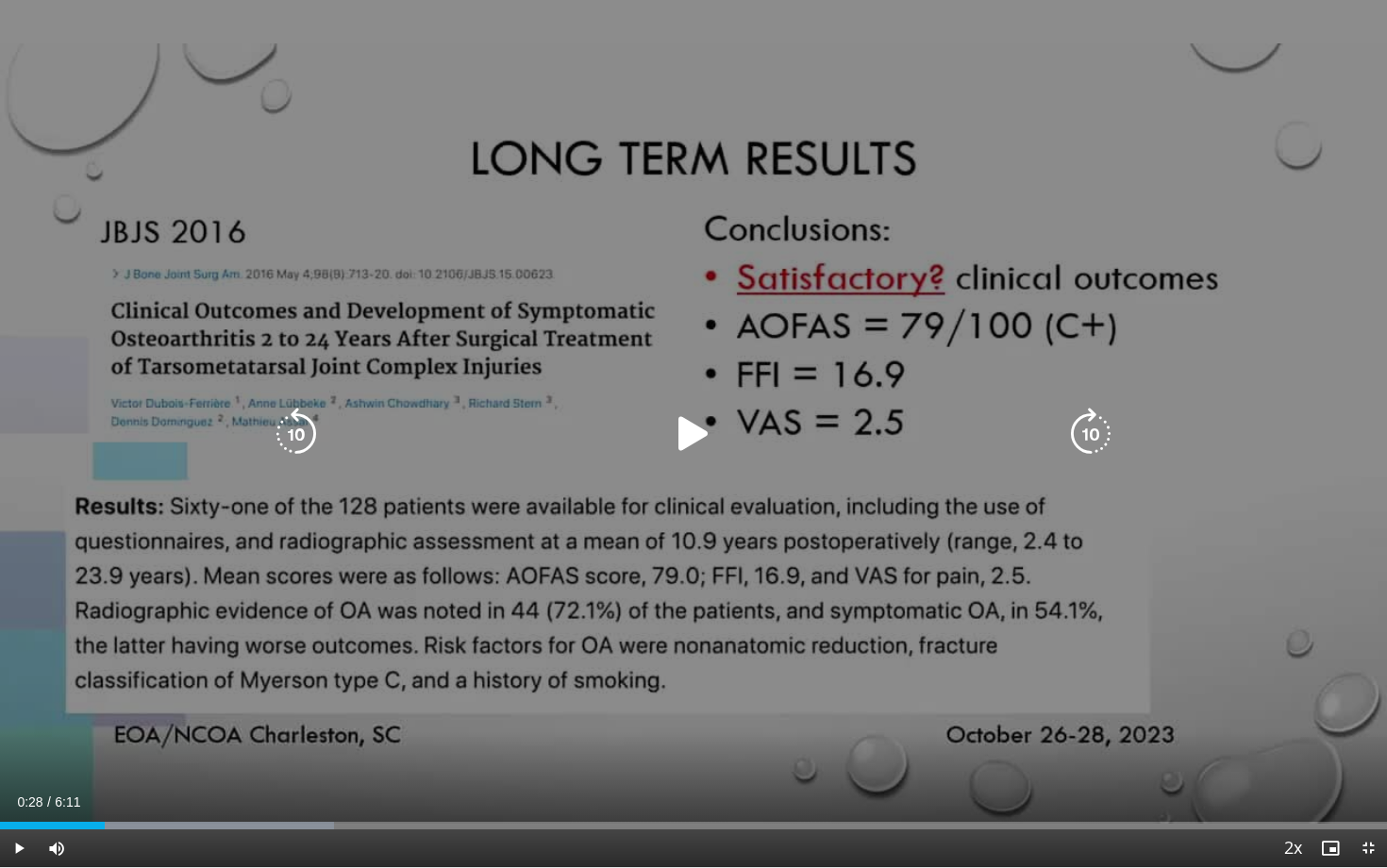 click at bounding box center (694, 434) 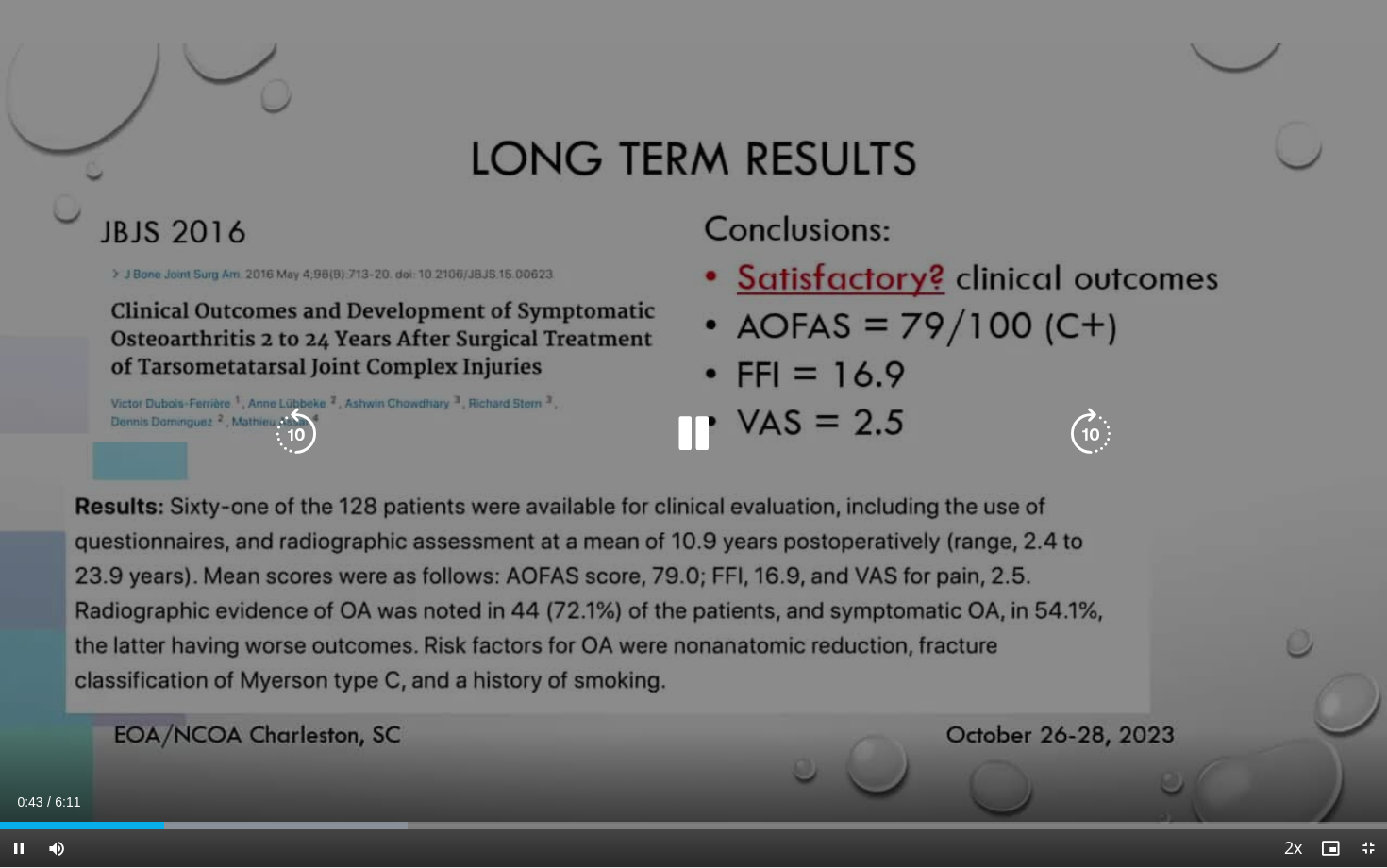 click at bounding box center [1091, 434] 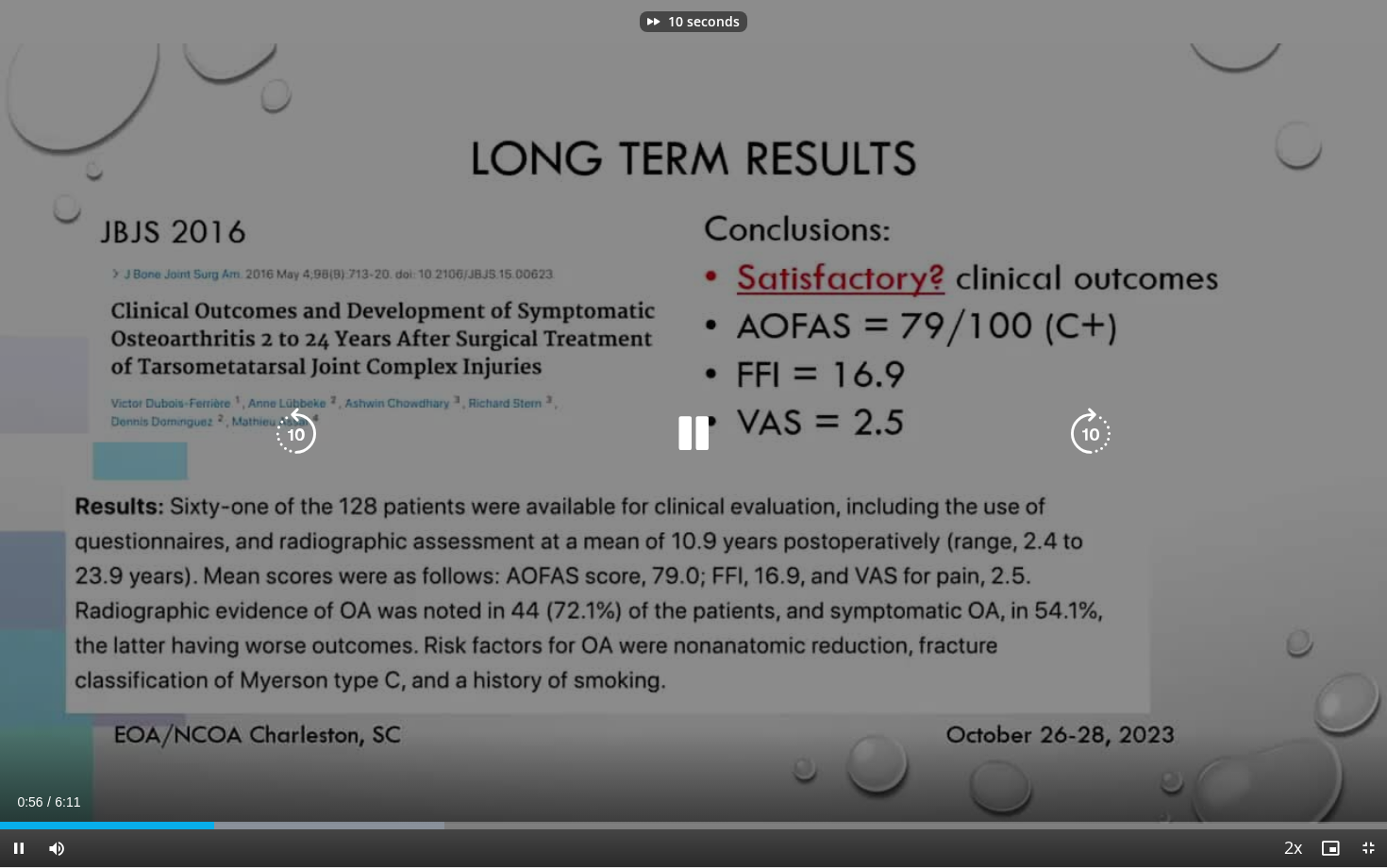 click at bounding box center [1091, 434] 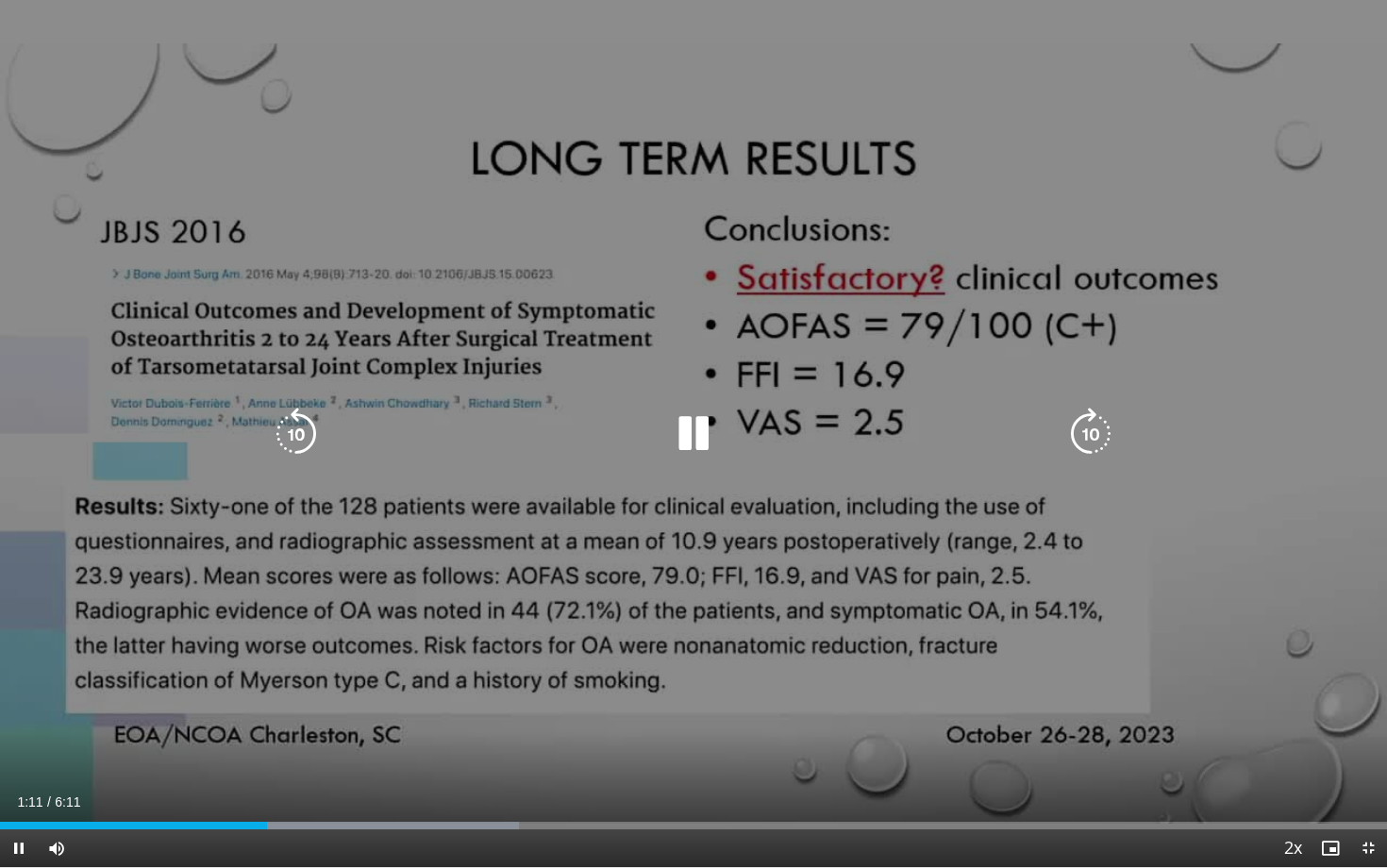 click at bounding box center (694, 434) 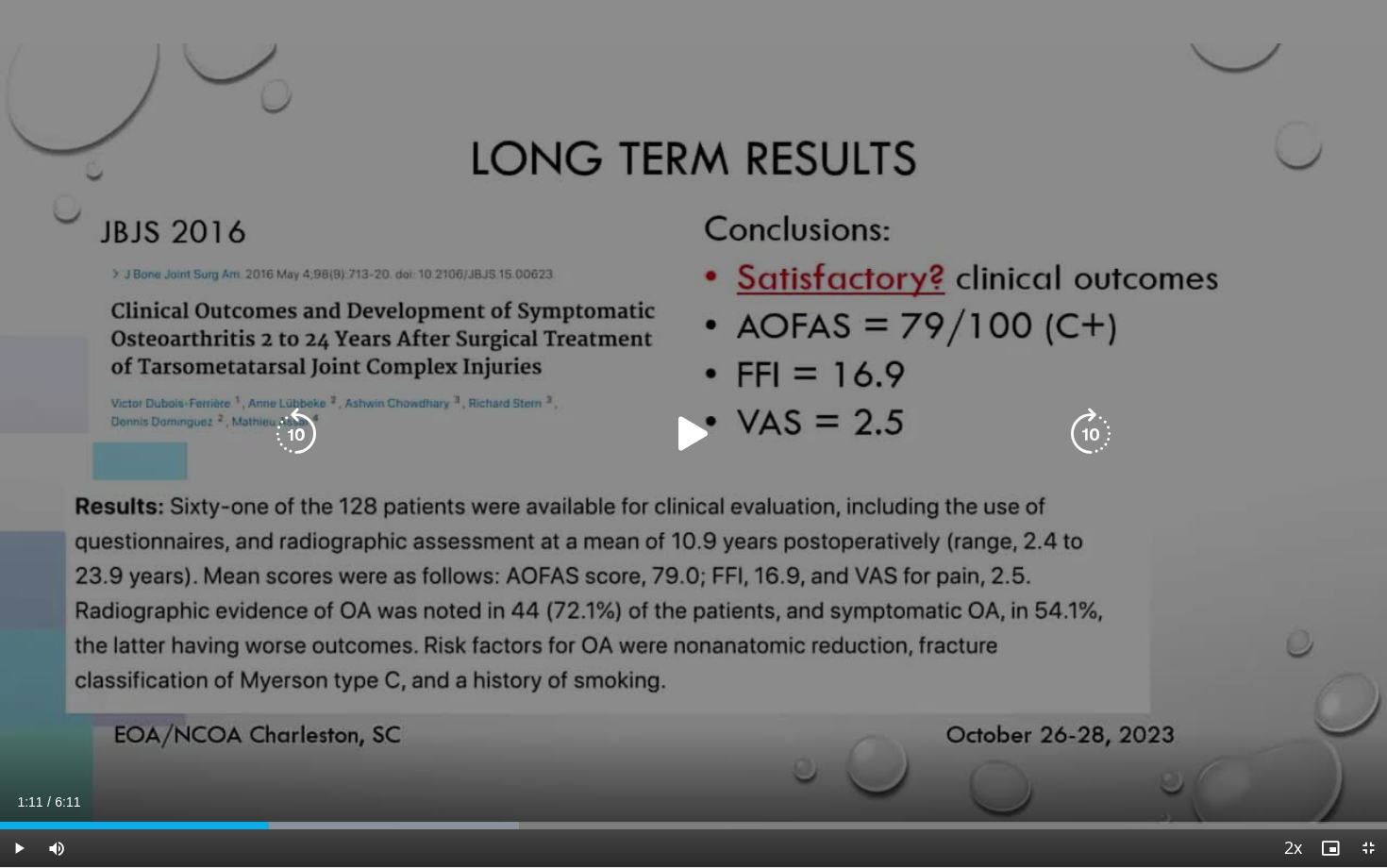 click at bounding box center [694, 434] 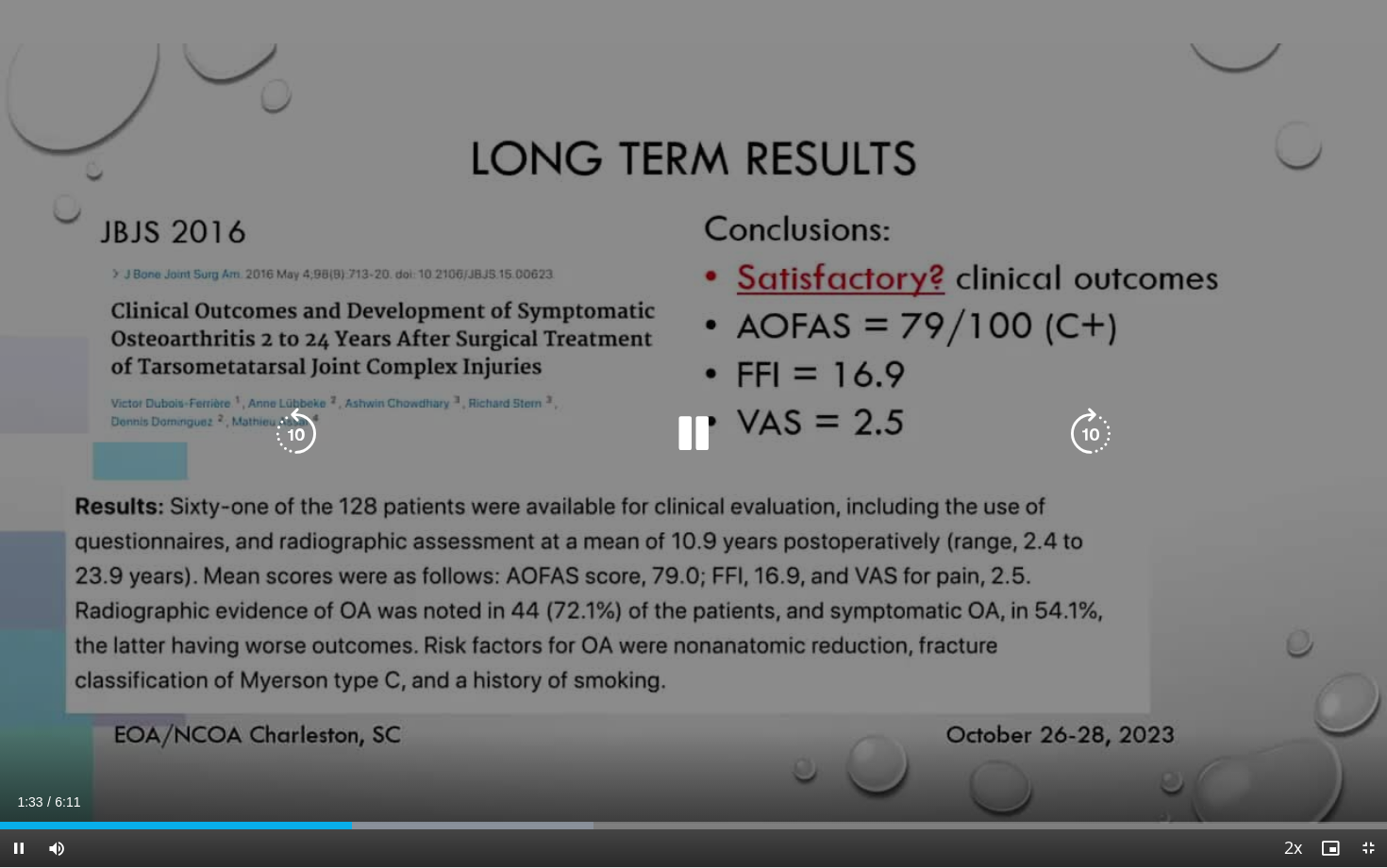 click at bounding box center (694, 434) 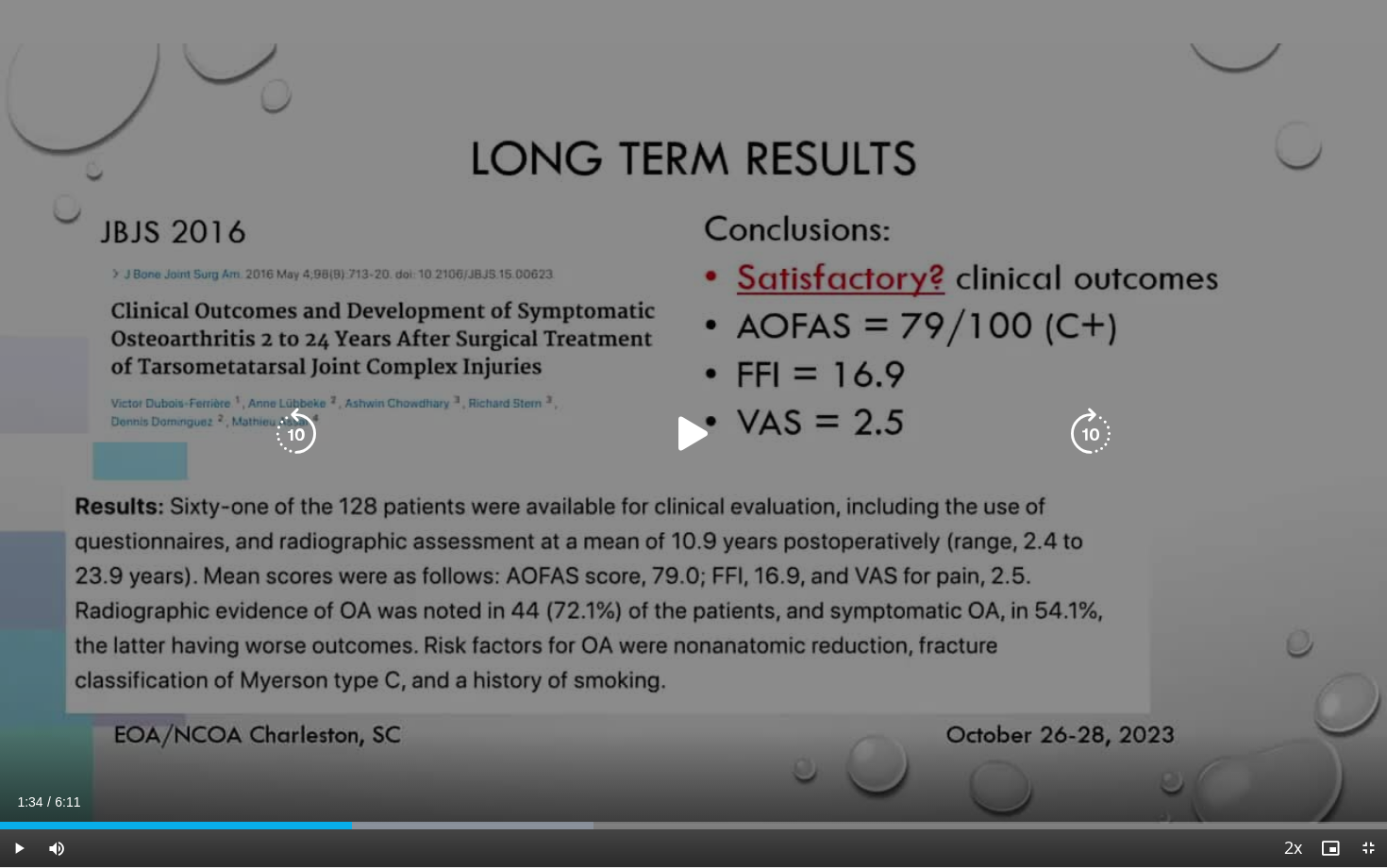 click at bounding box center (694, 434) 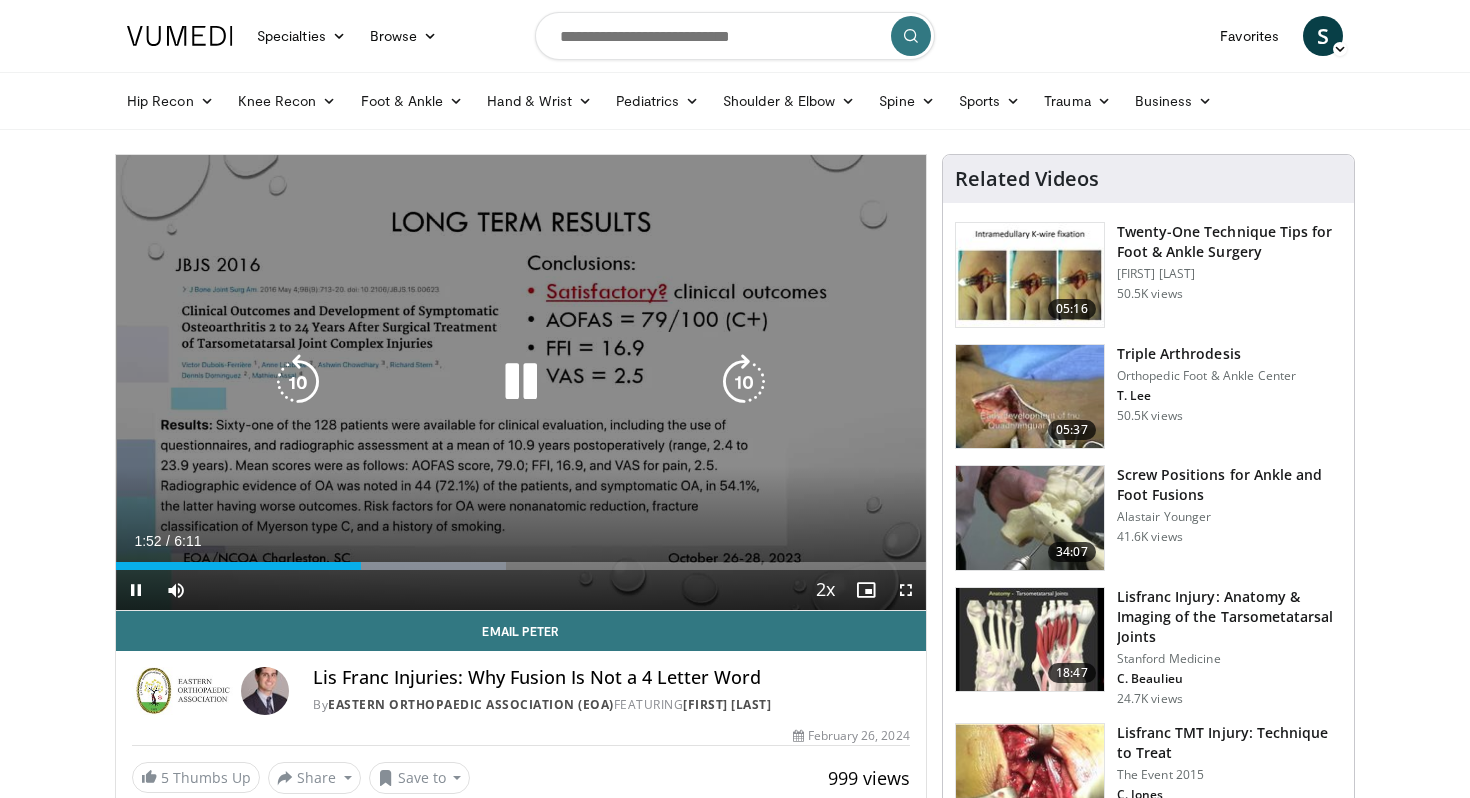 click at bounding box center [744, 382] 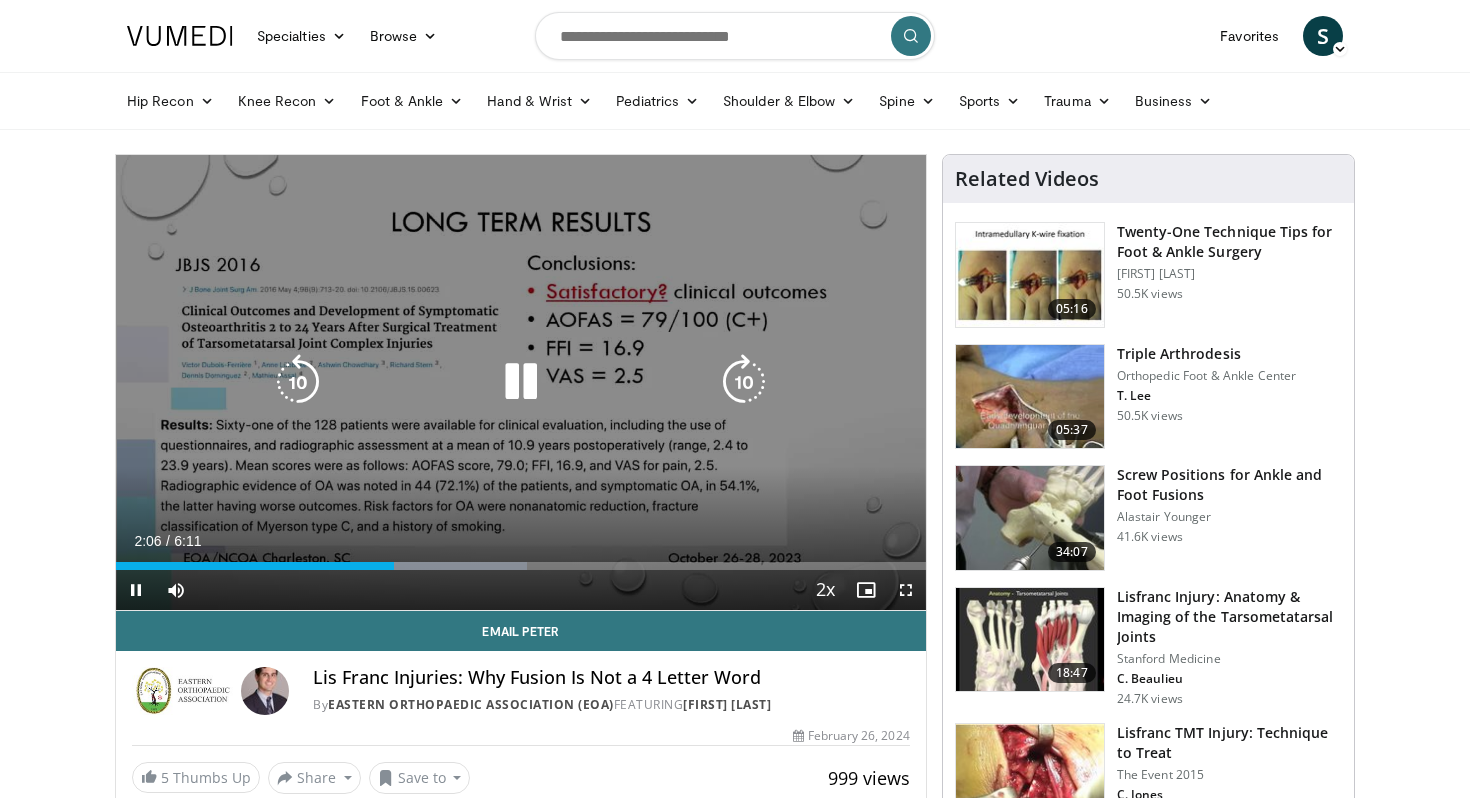 click at bounding box center (744, 382) 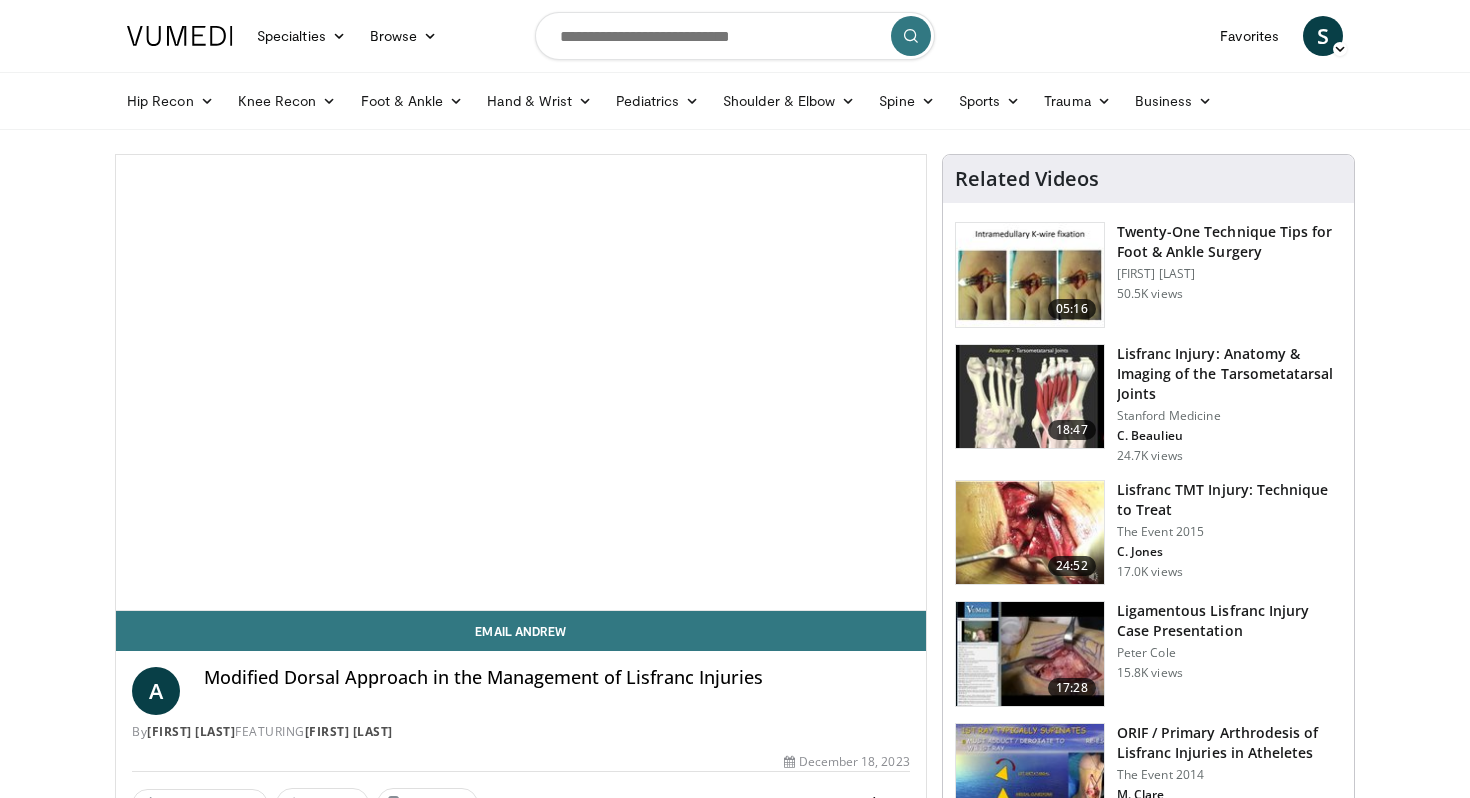 scroll, scrollTop: 0, scrollLeft: 0, axis: both 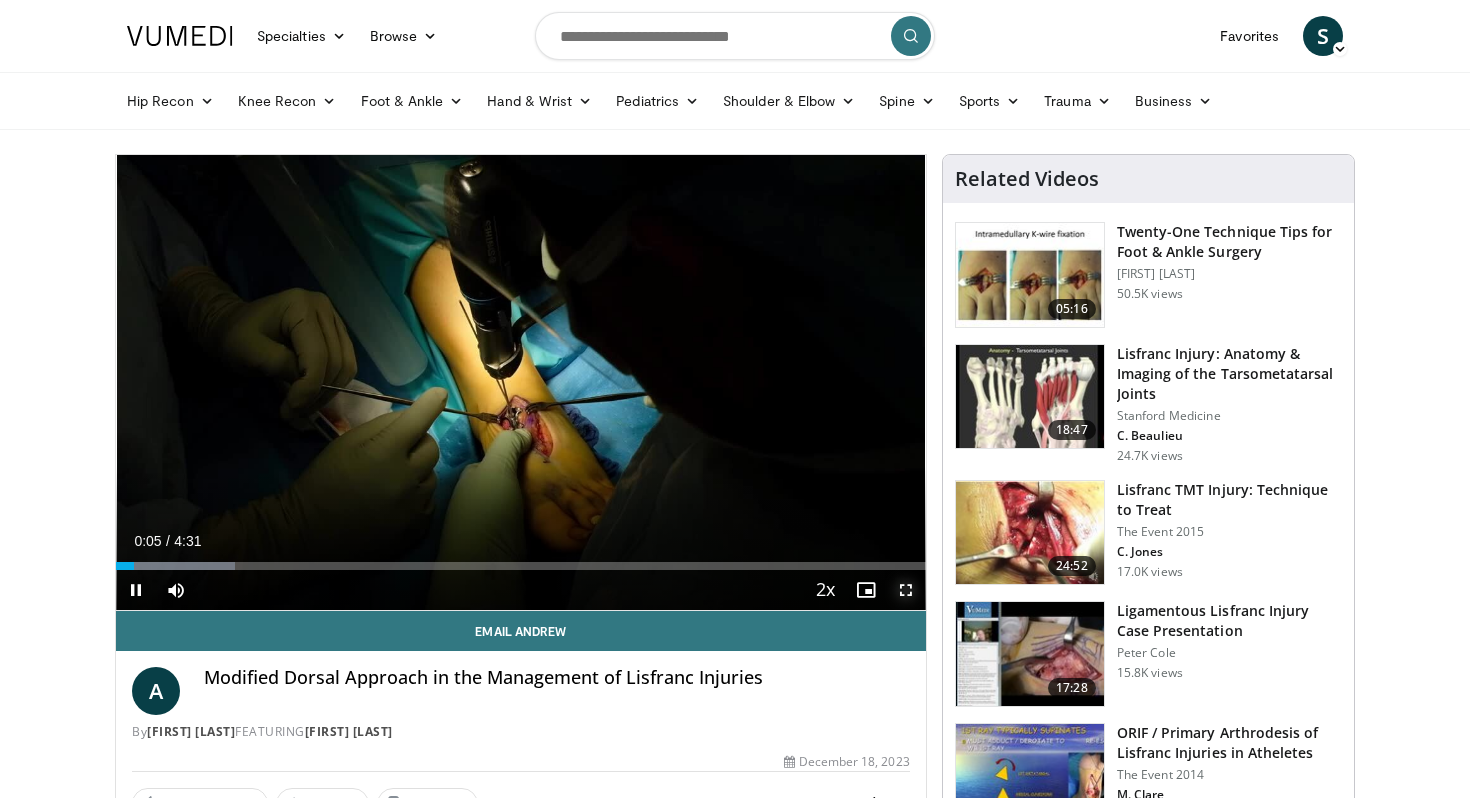 click at bounding box center (906, 590) 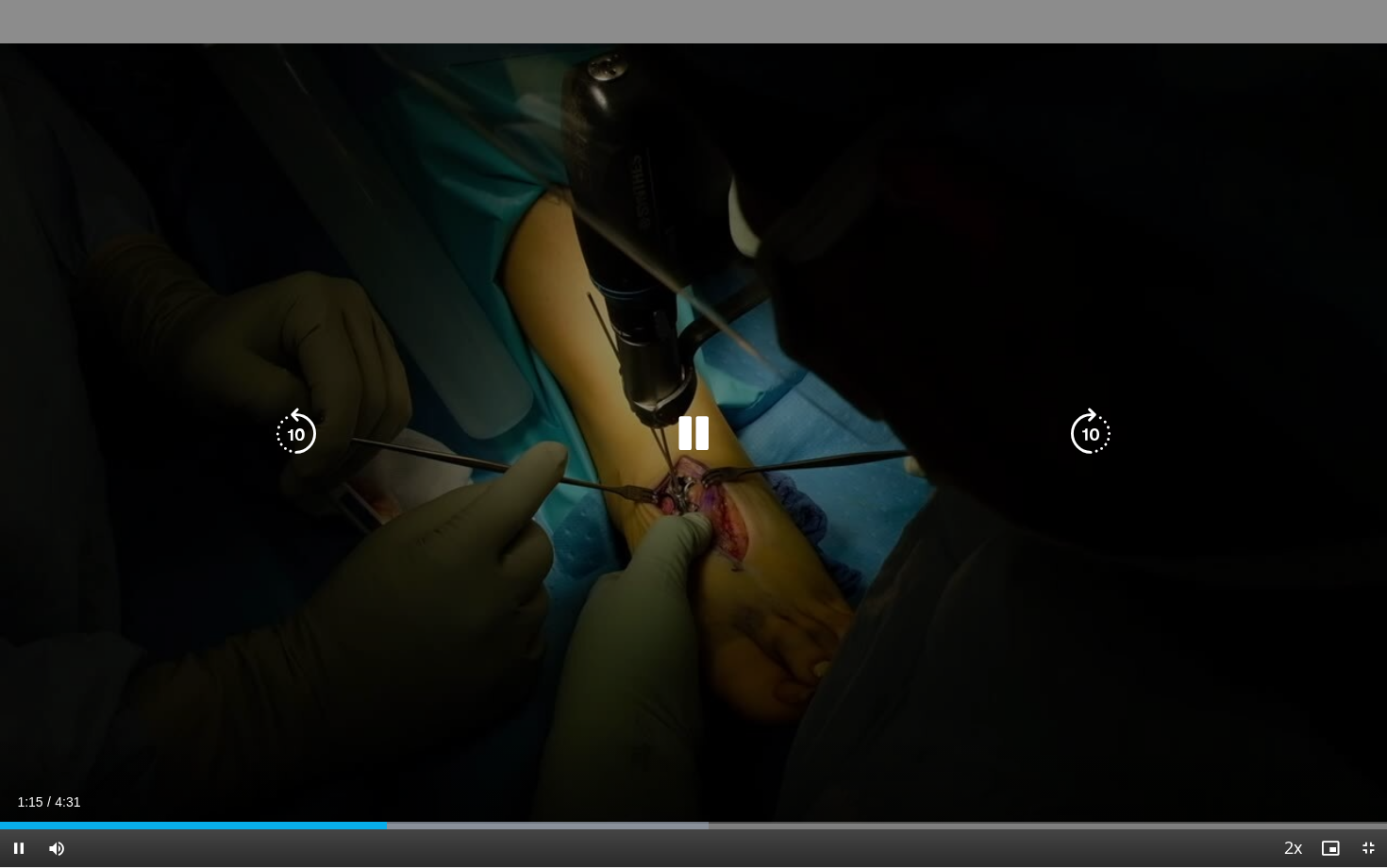 click at bounding box center (694, 434) 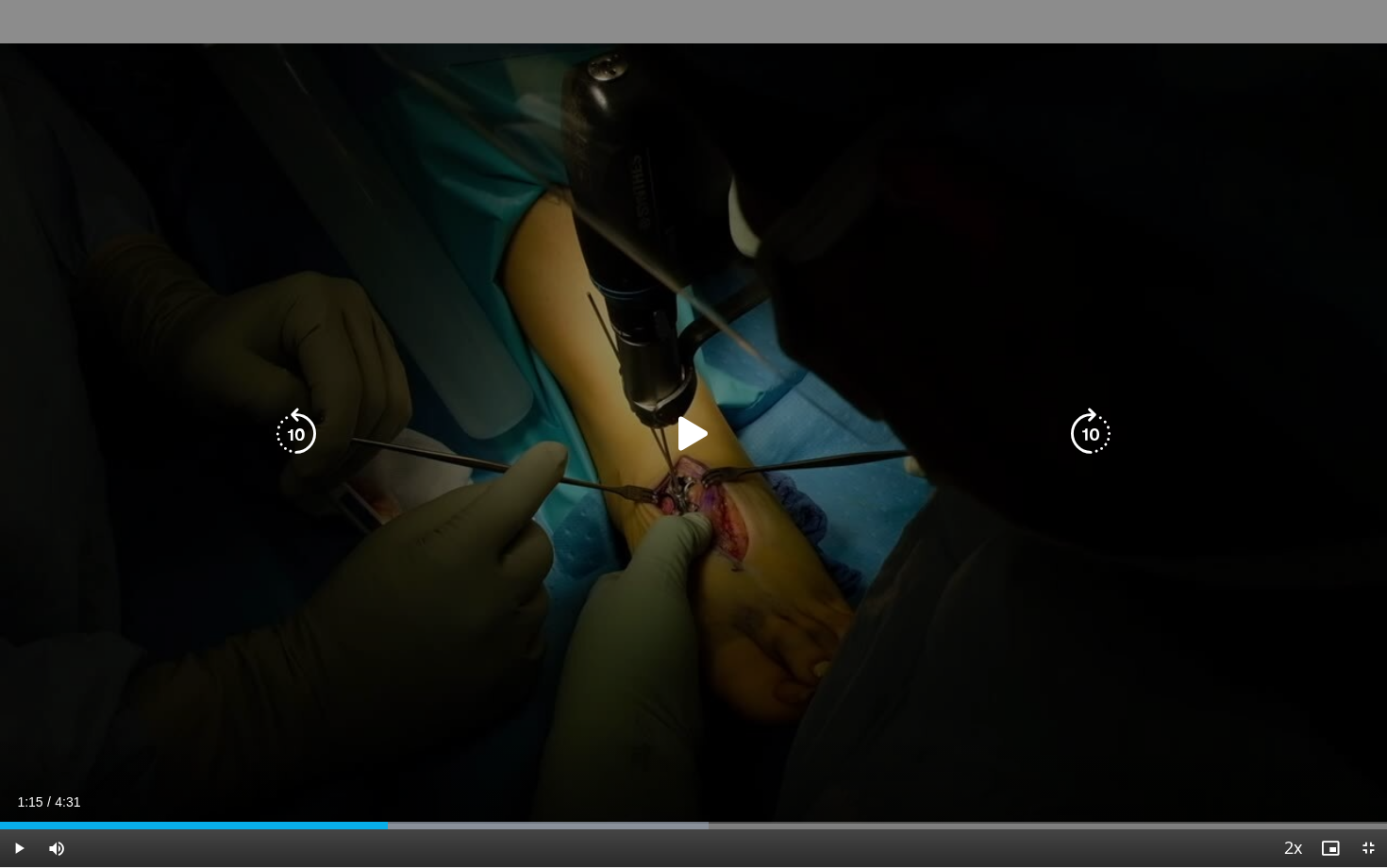 click at bounding box center (694, 434) 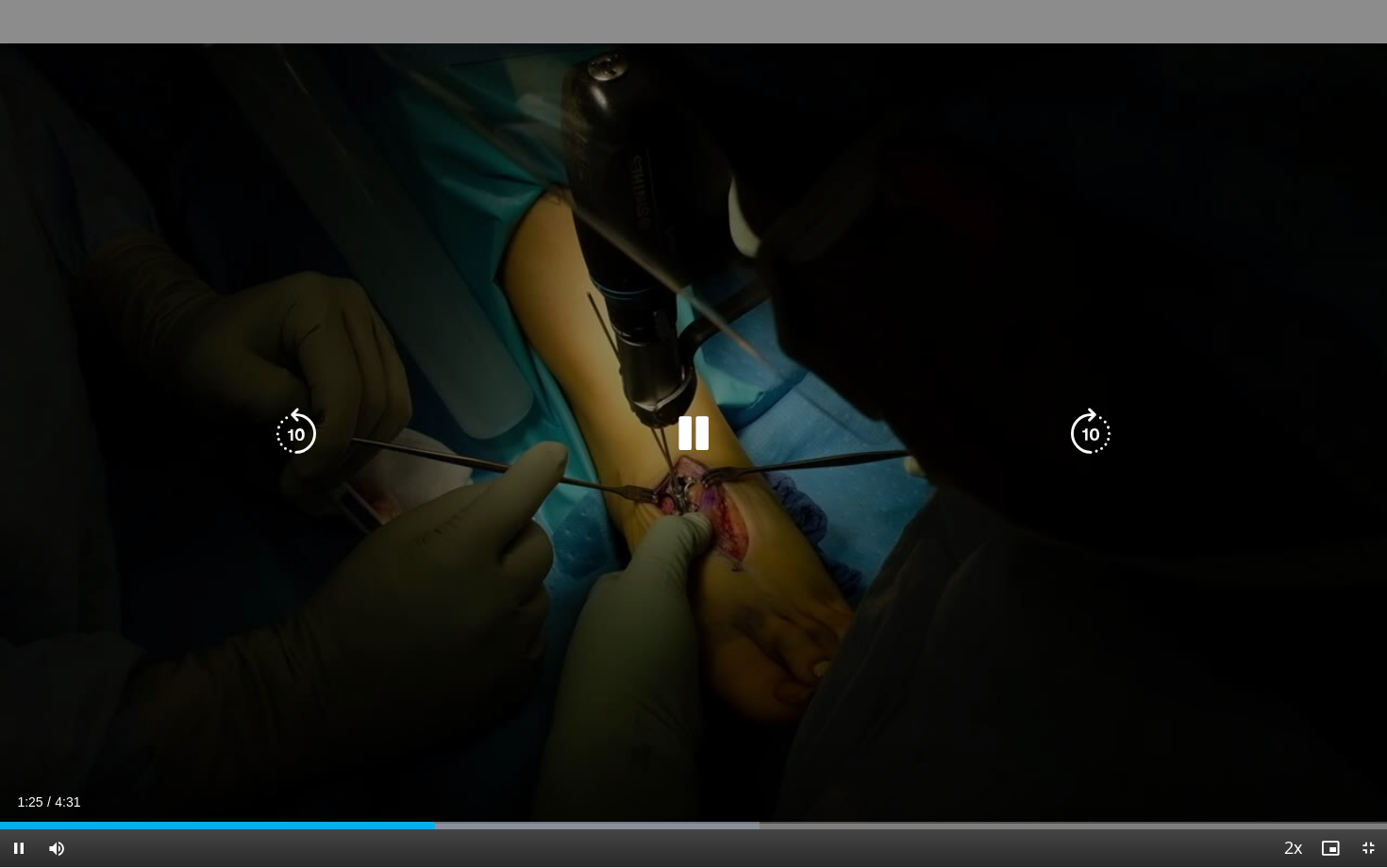 click at bounding box center [694, 434] 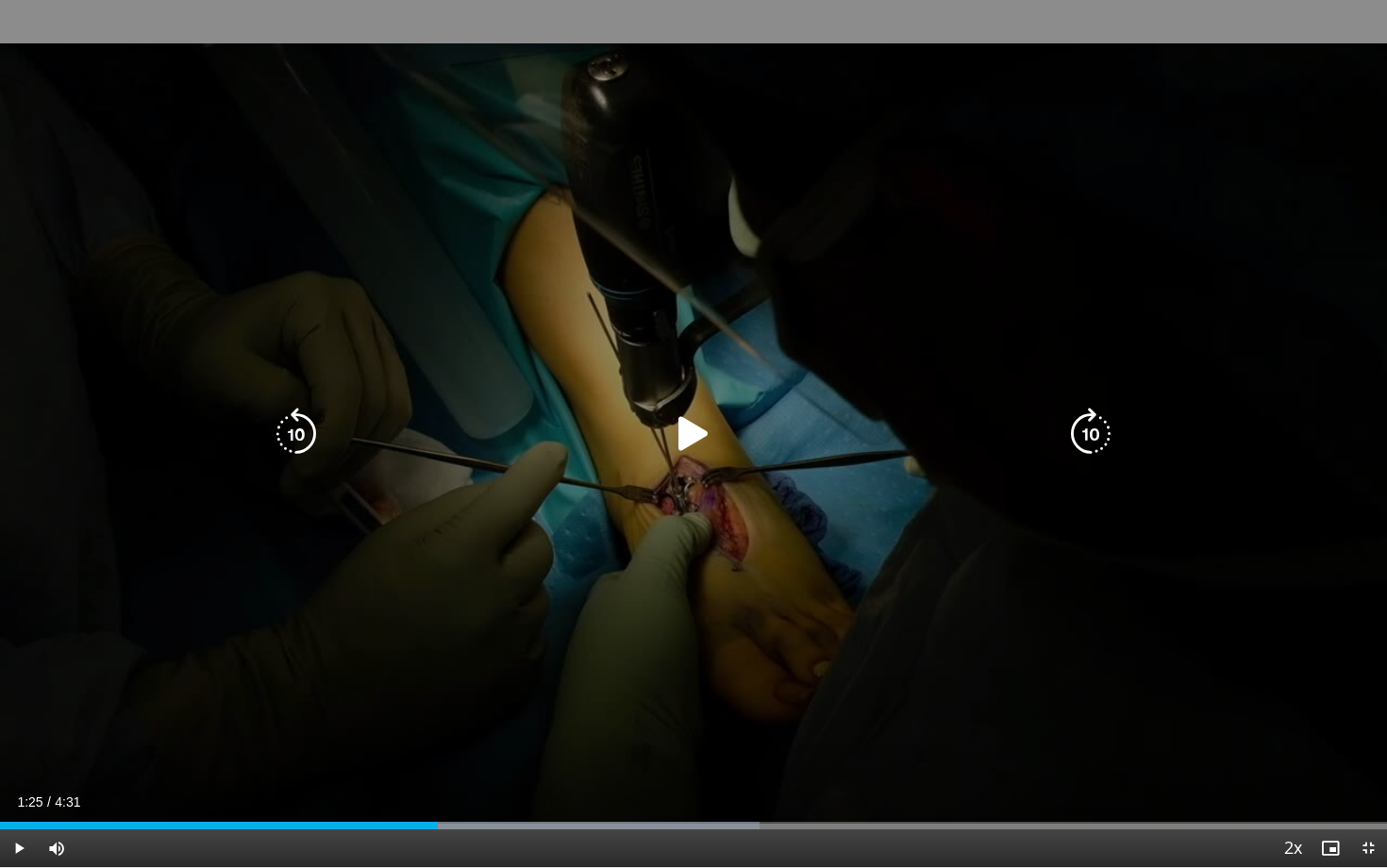 click at bounding box center (694, 434) 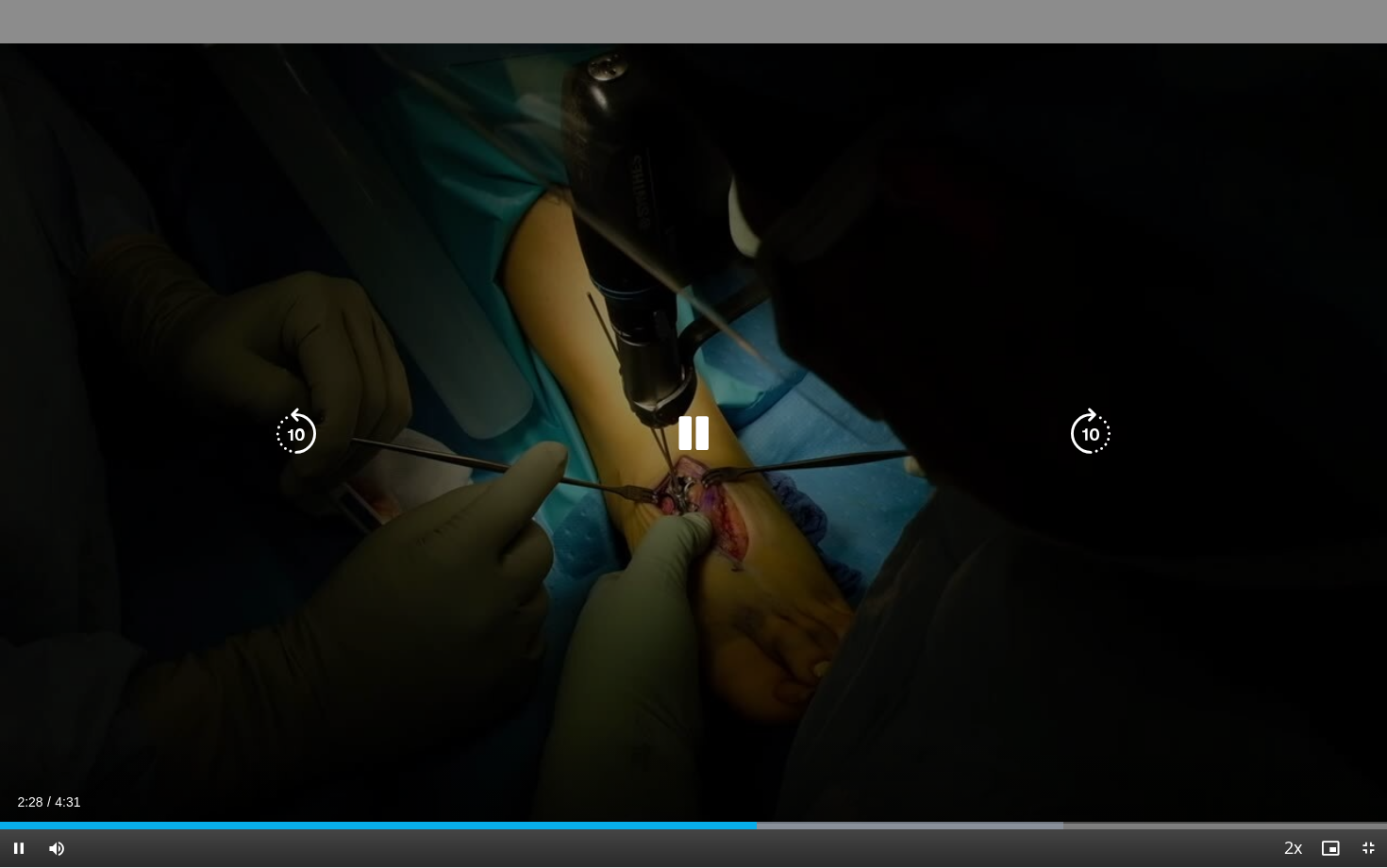 click at bounding box center [694, 434] 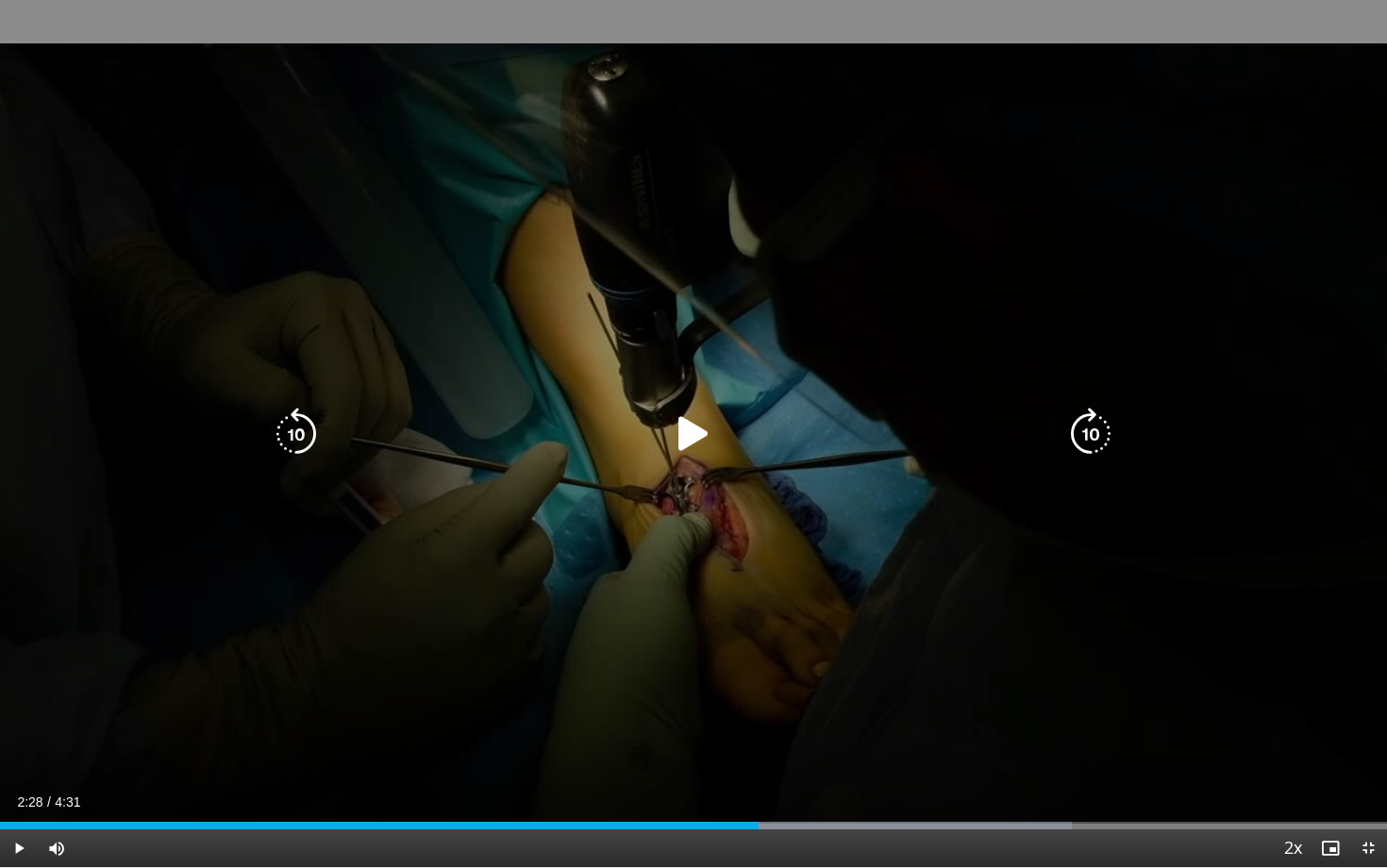 click at bounding box center (694, 434) 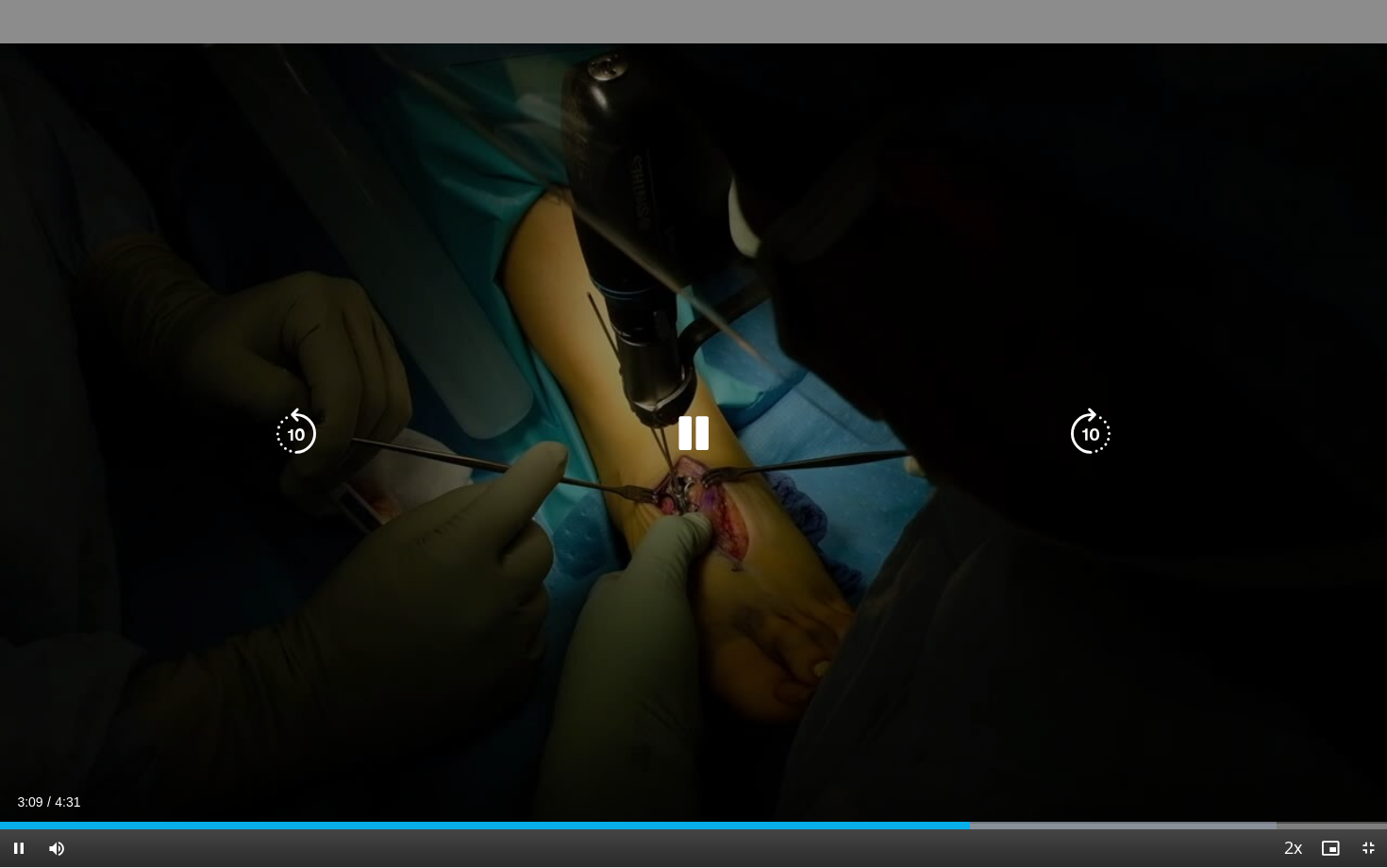 click at bounding box center [694, 434] 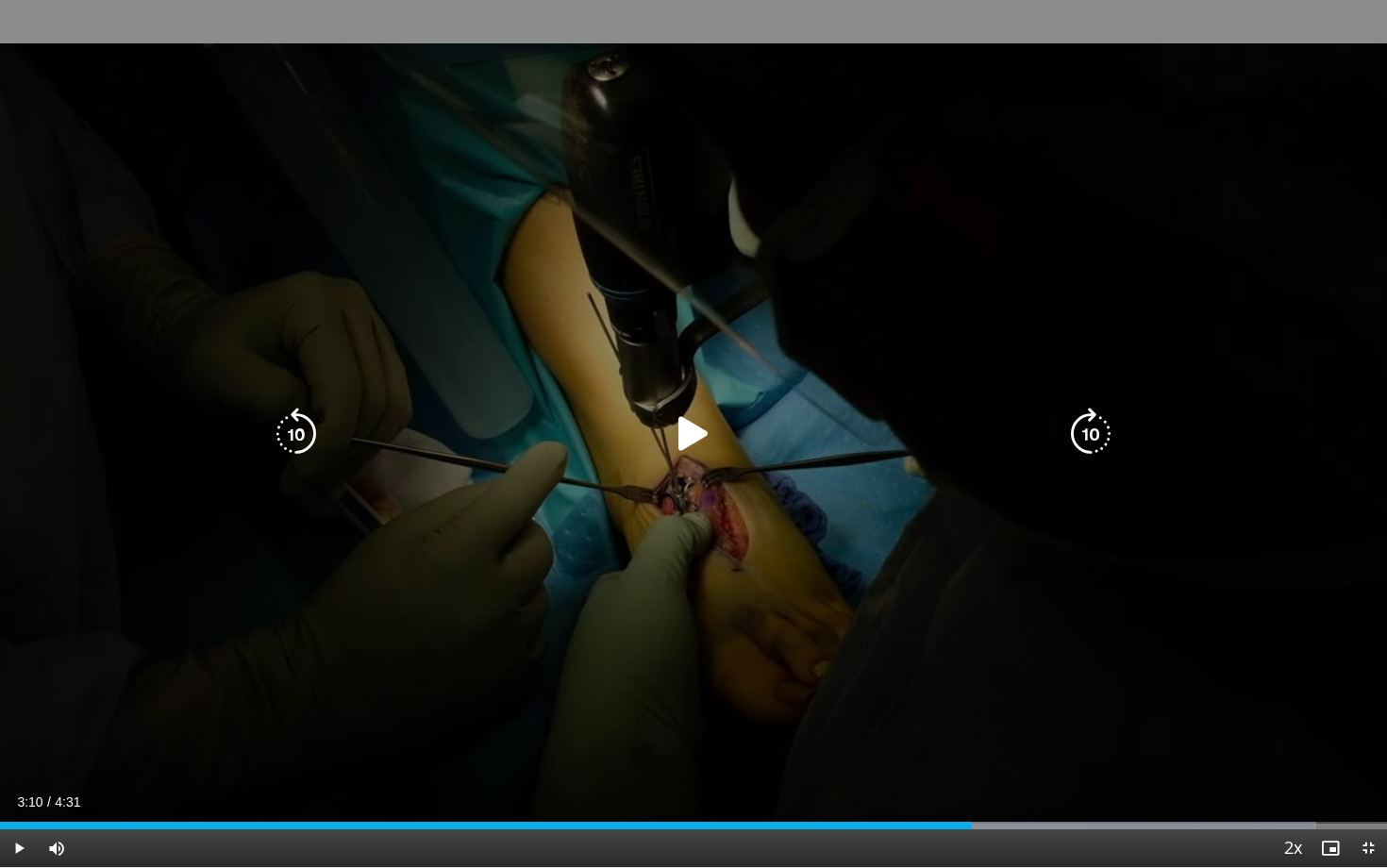 click at bounding box center (694, 434) 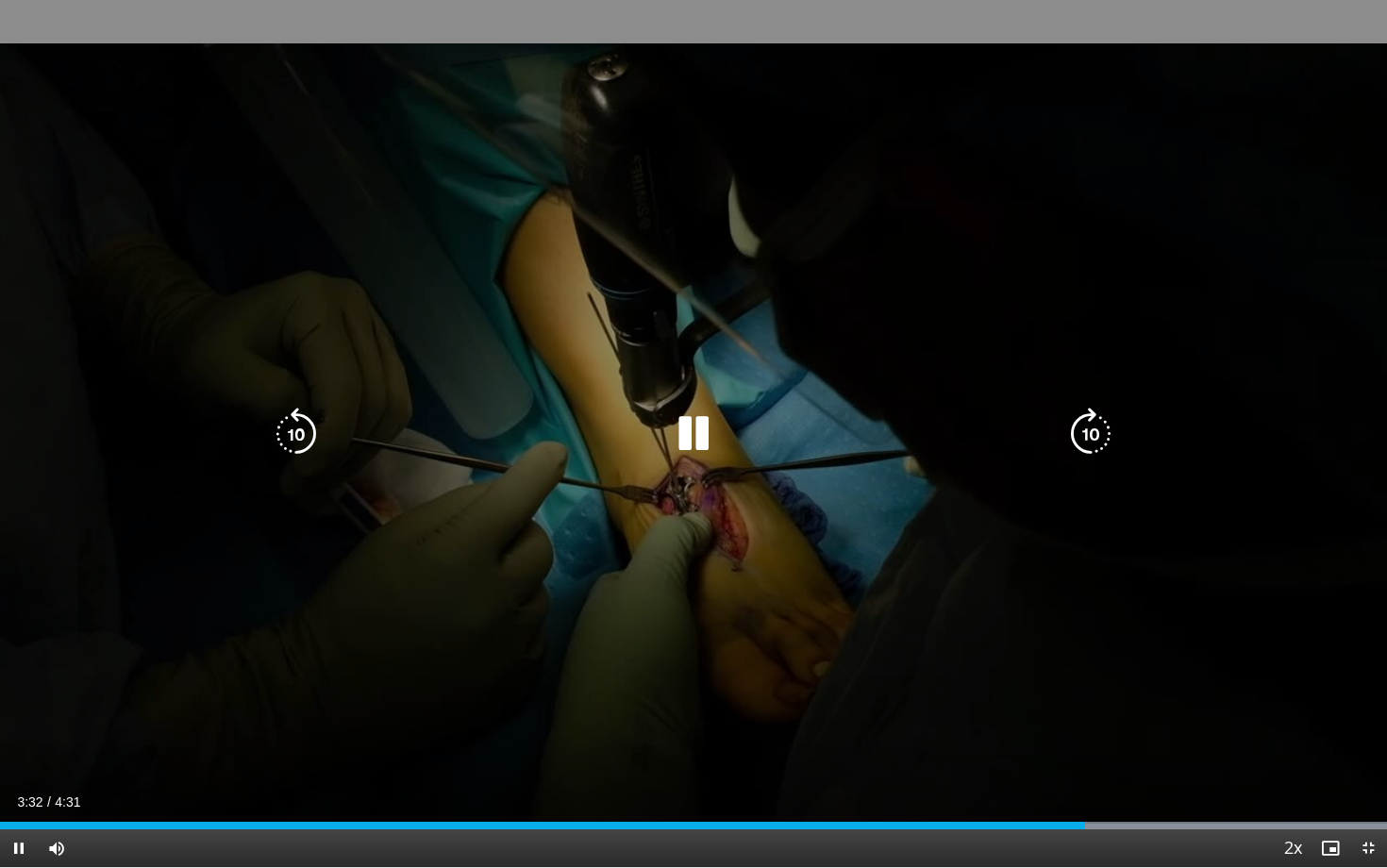 click at bounding box center (1091, 434) 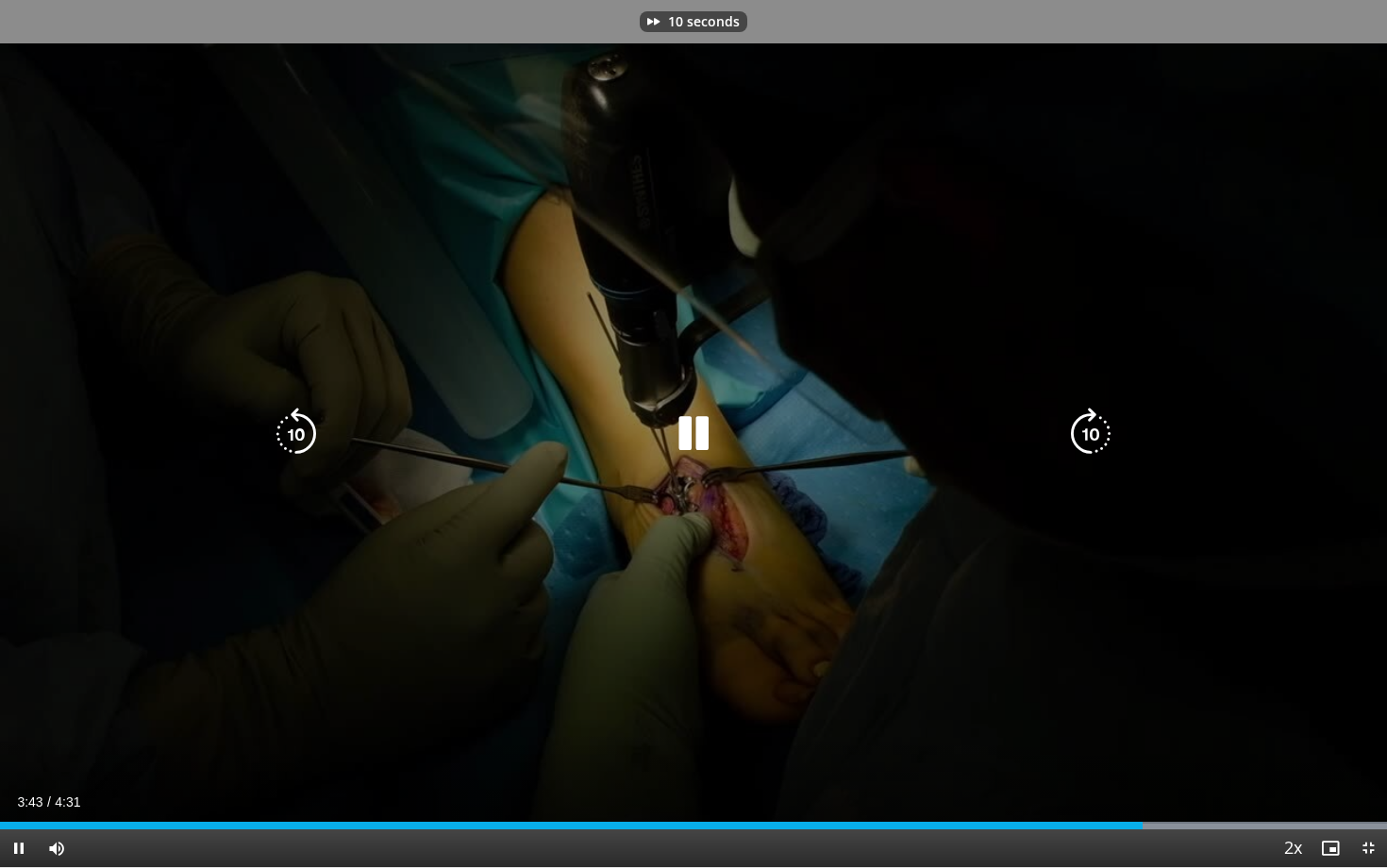 click at bounding box center (1091, 434) 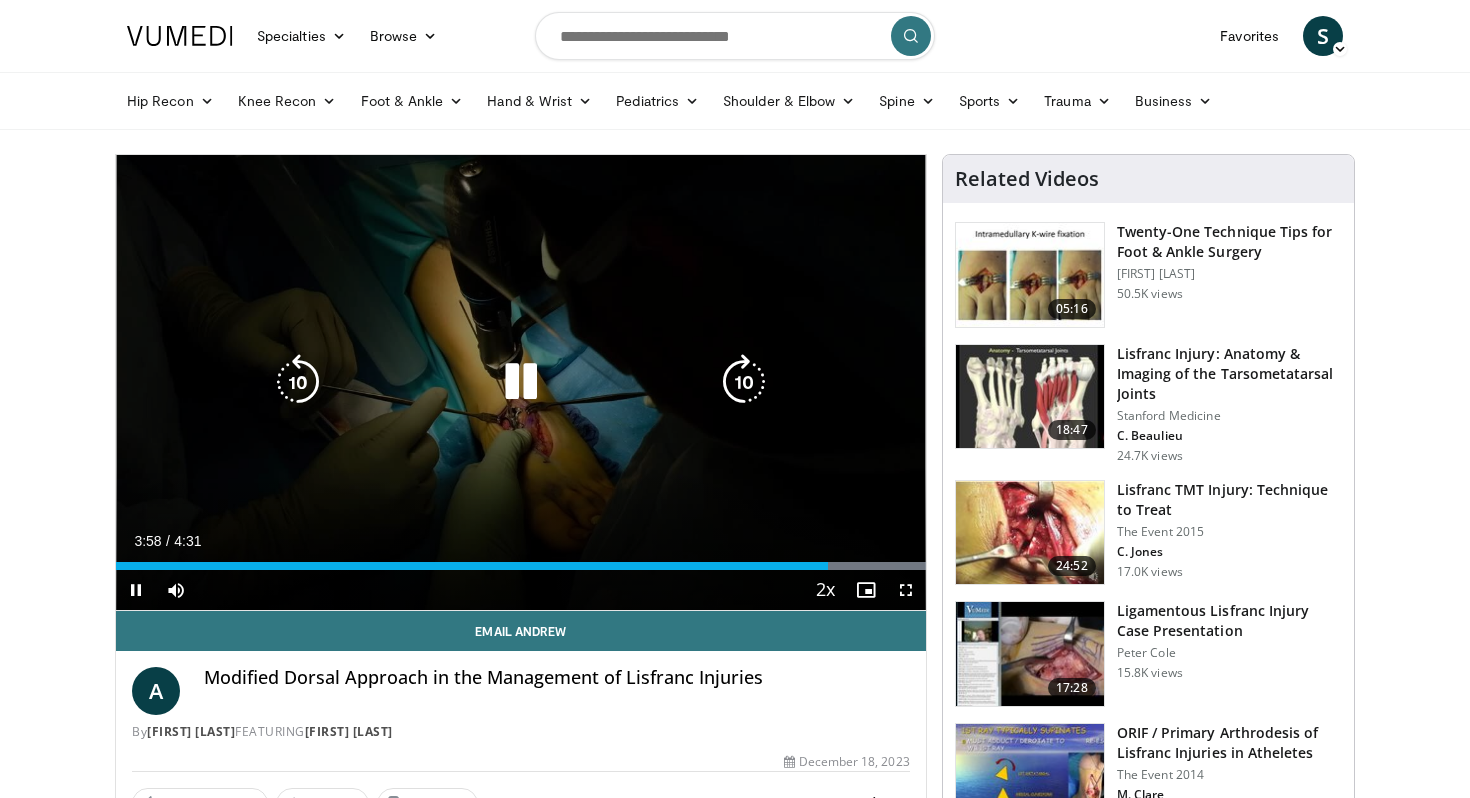 click at bounding box center [744, 382] 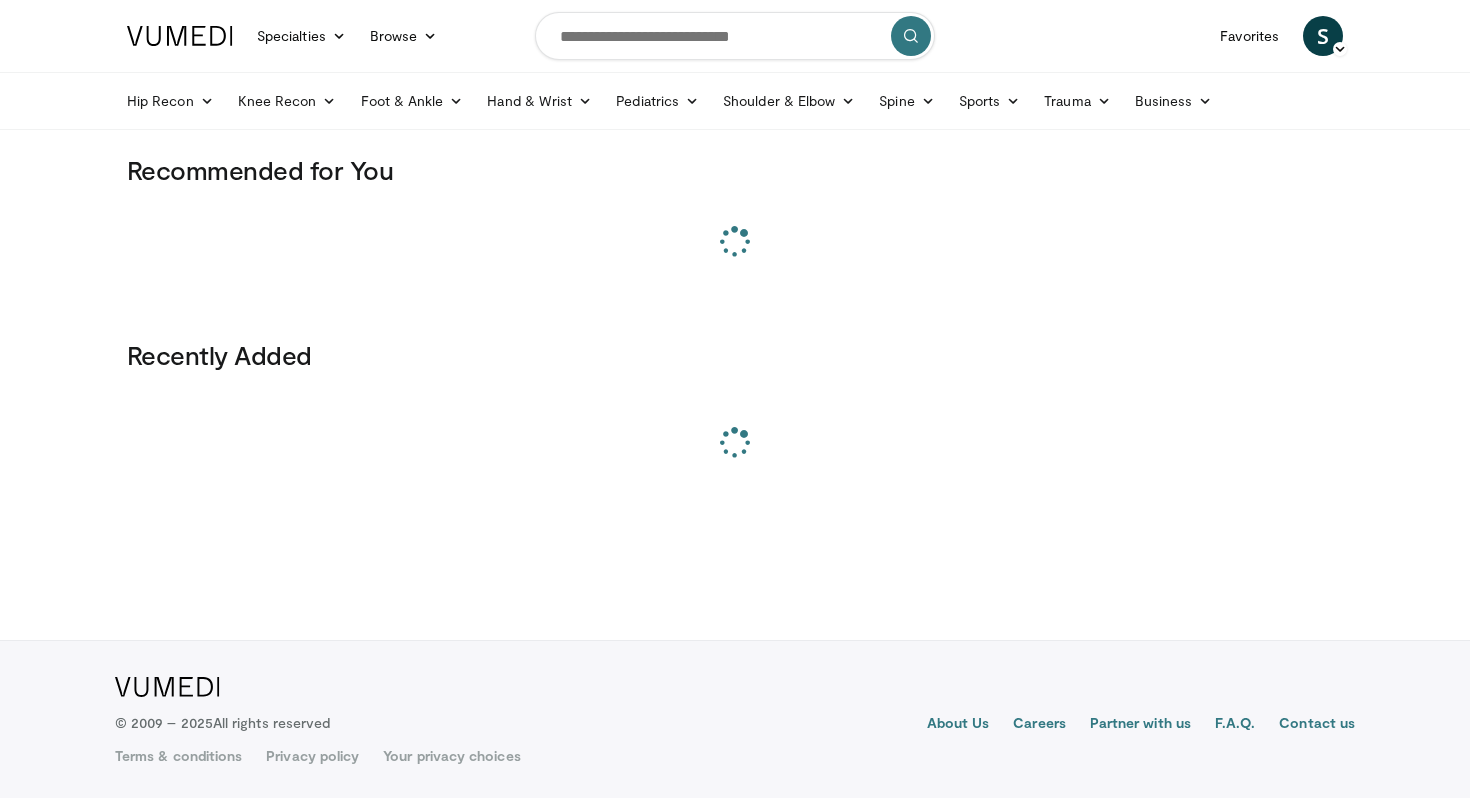 scroll, scrollTop: 0, scrollLeft: 0, axis: both 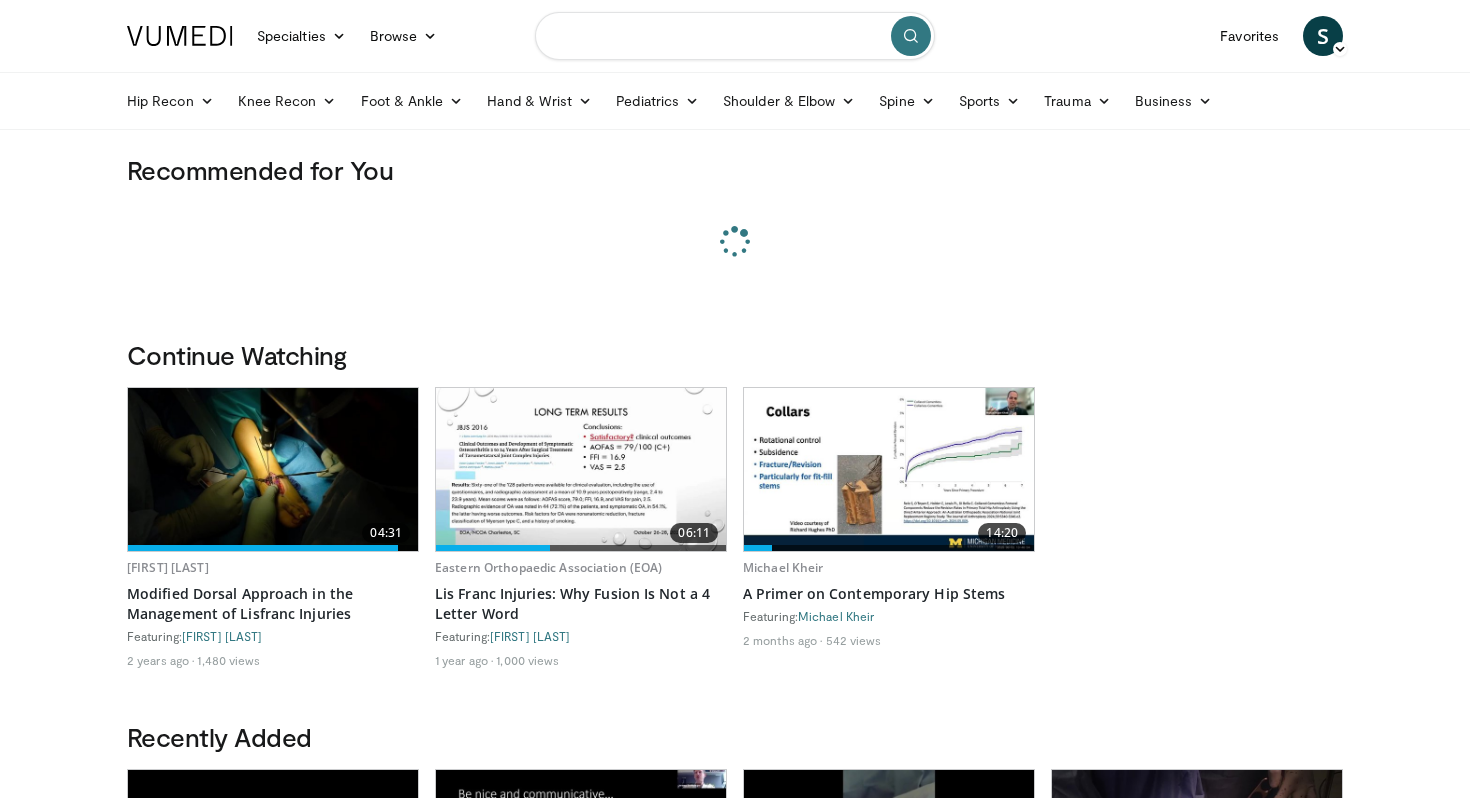 click at bounding box center [735, 36] 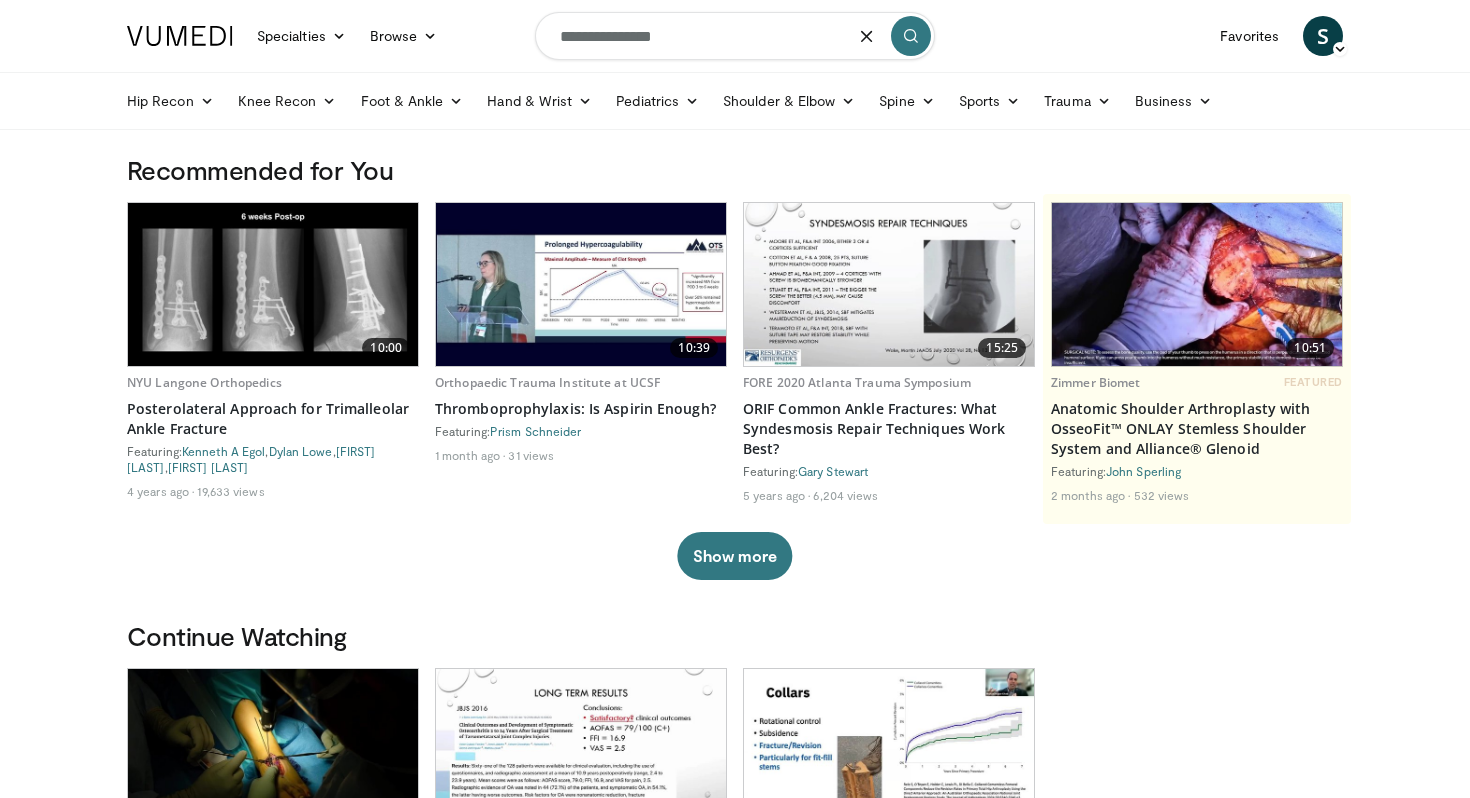 click on "**********" at bounding box center (735, 36) 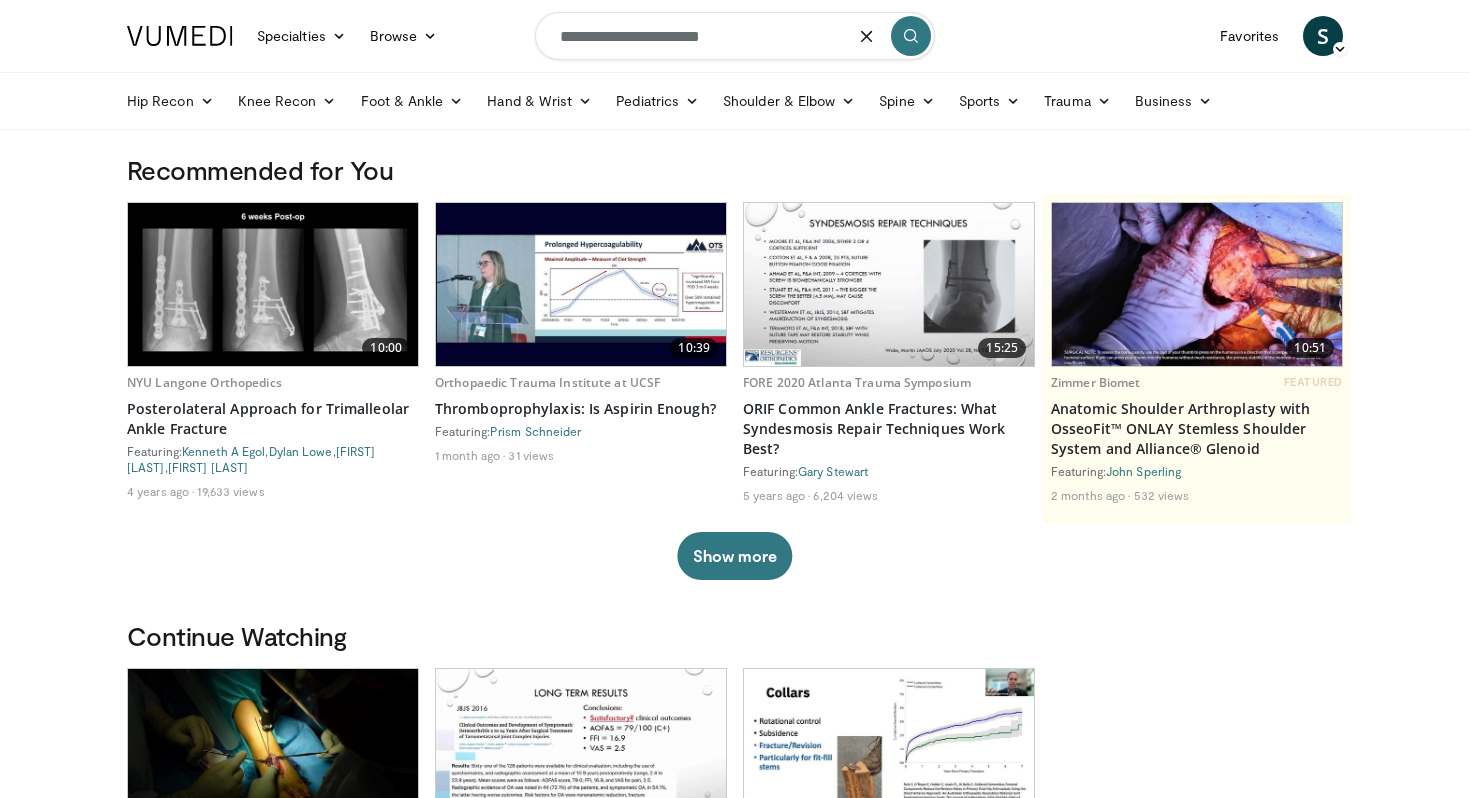 type on "**********" 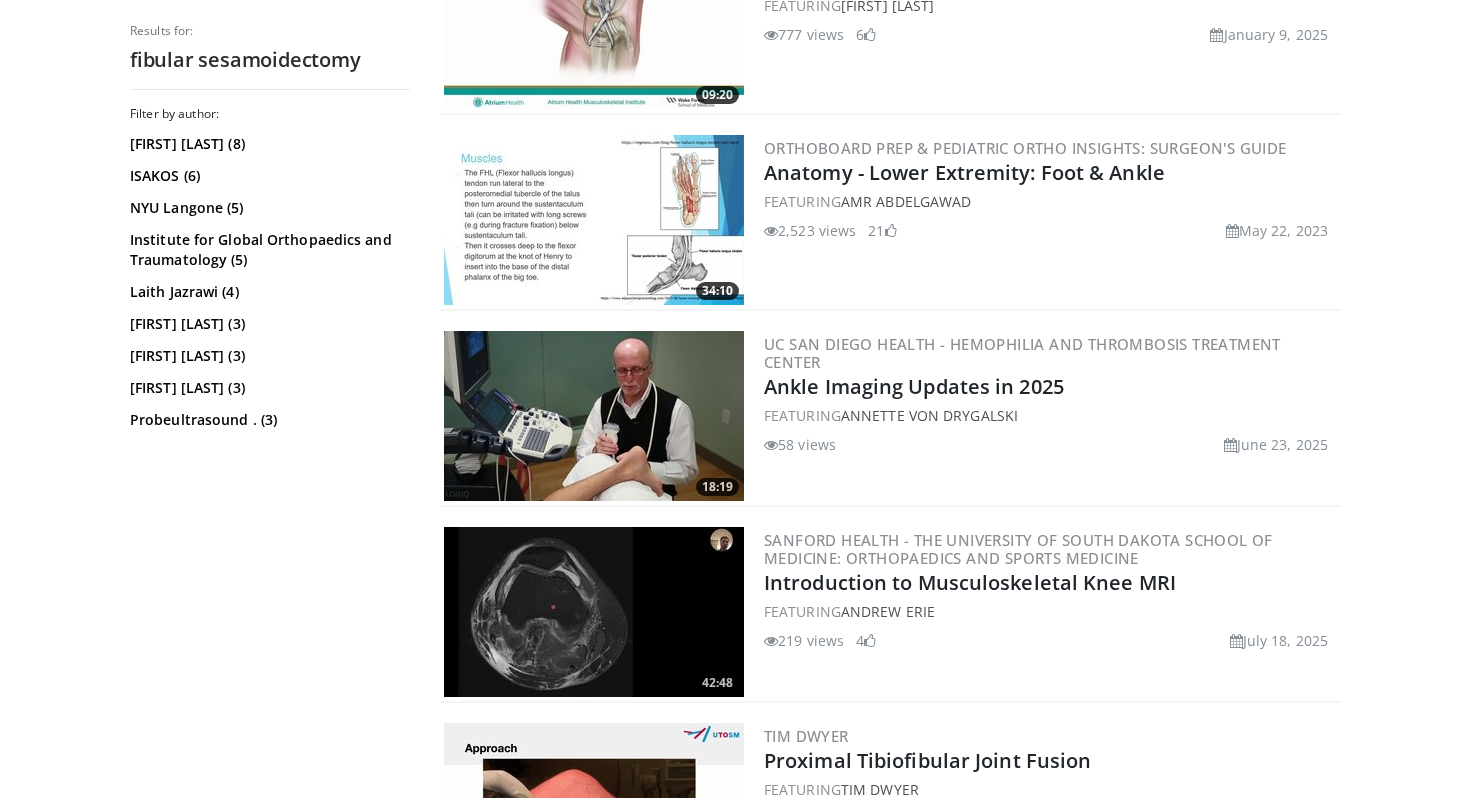 scroll, scrollTop: 1908, scrollLeft: 0, axis: vertical 